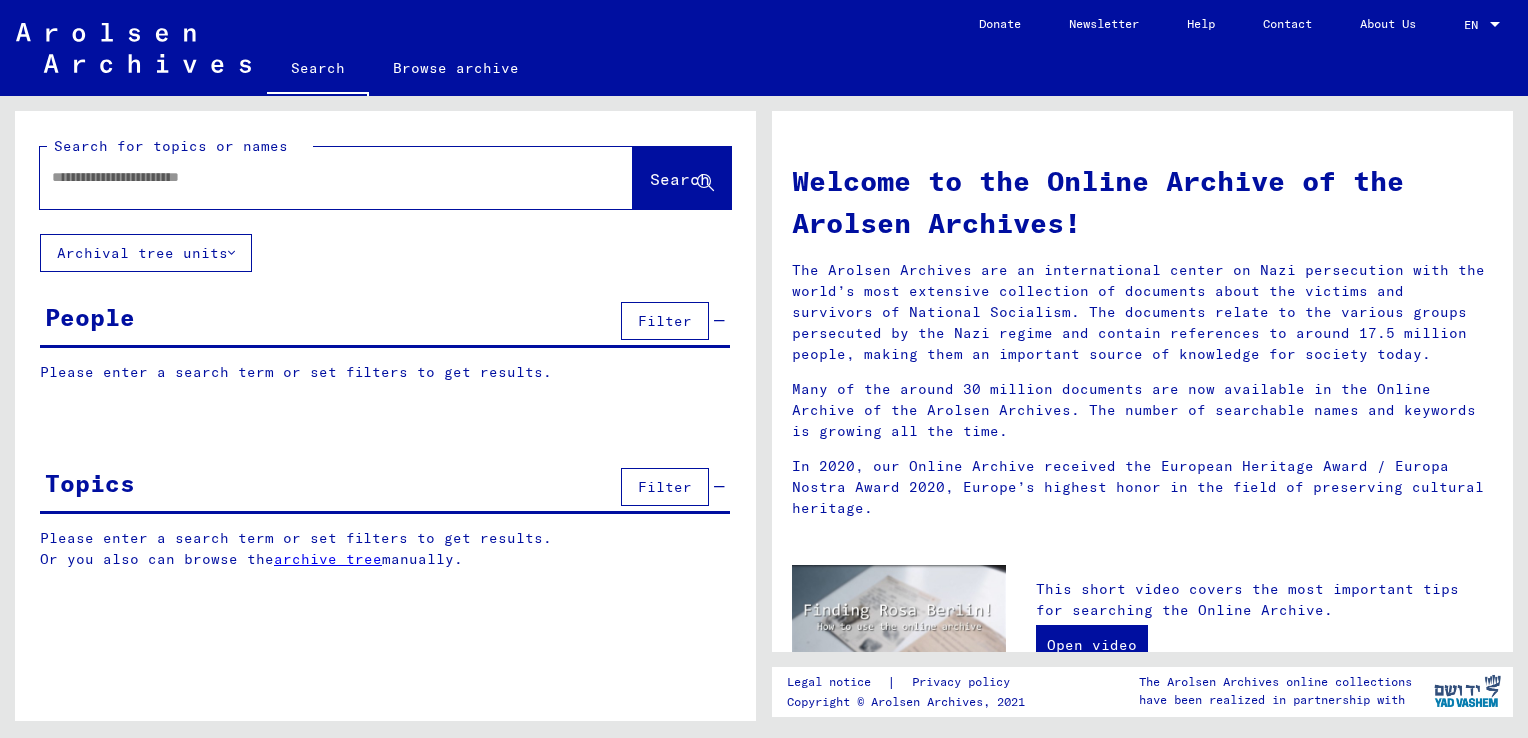 scroll, scrollTop: 0, scrollLeft: 0, axis: both 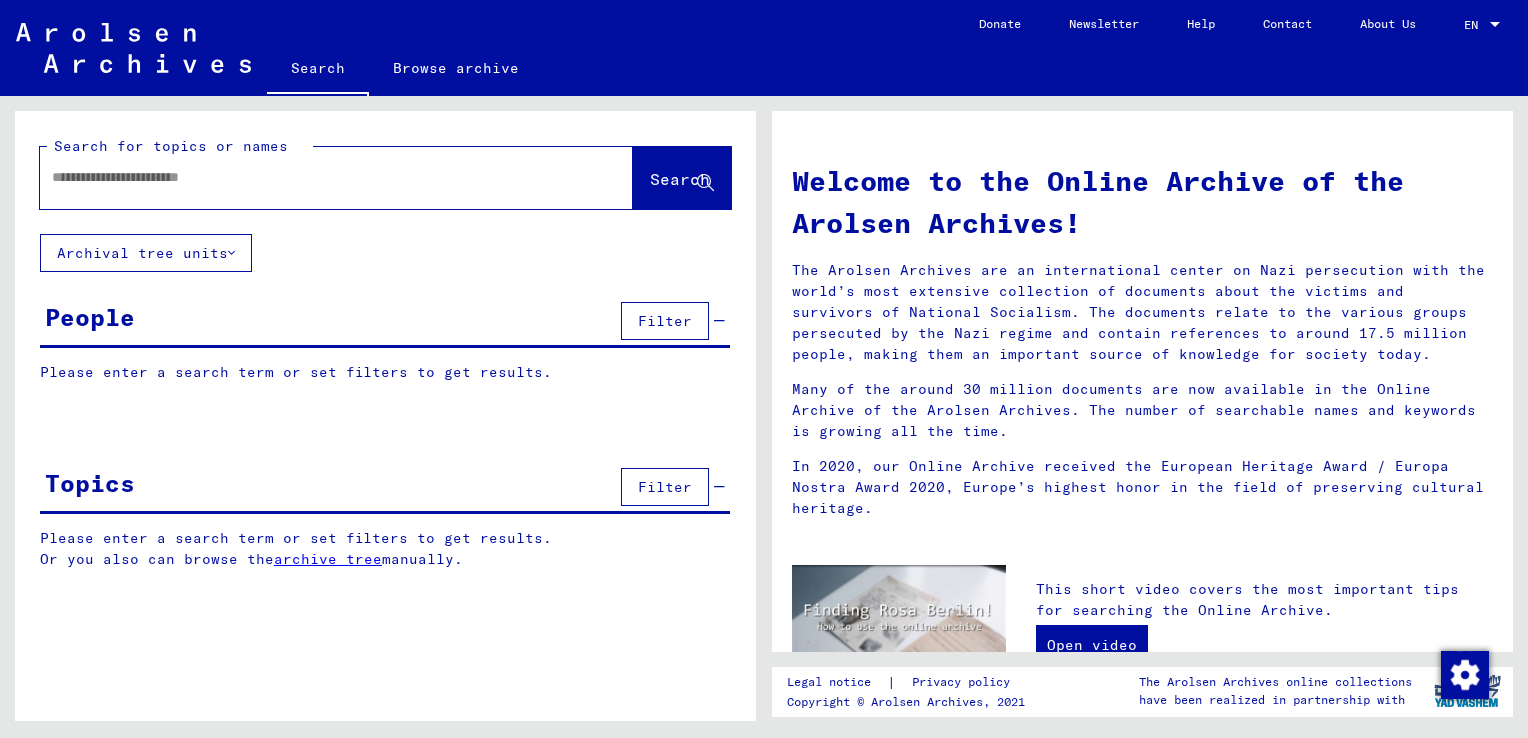 click at bounding box center [312, 177] 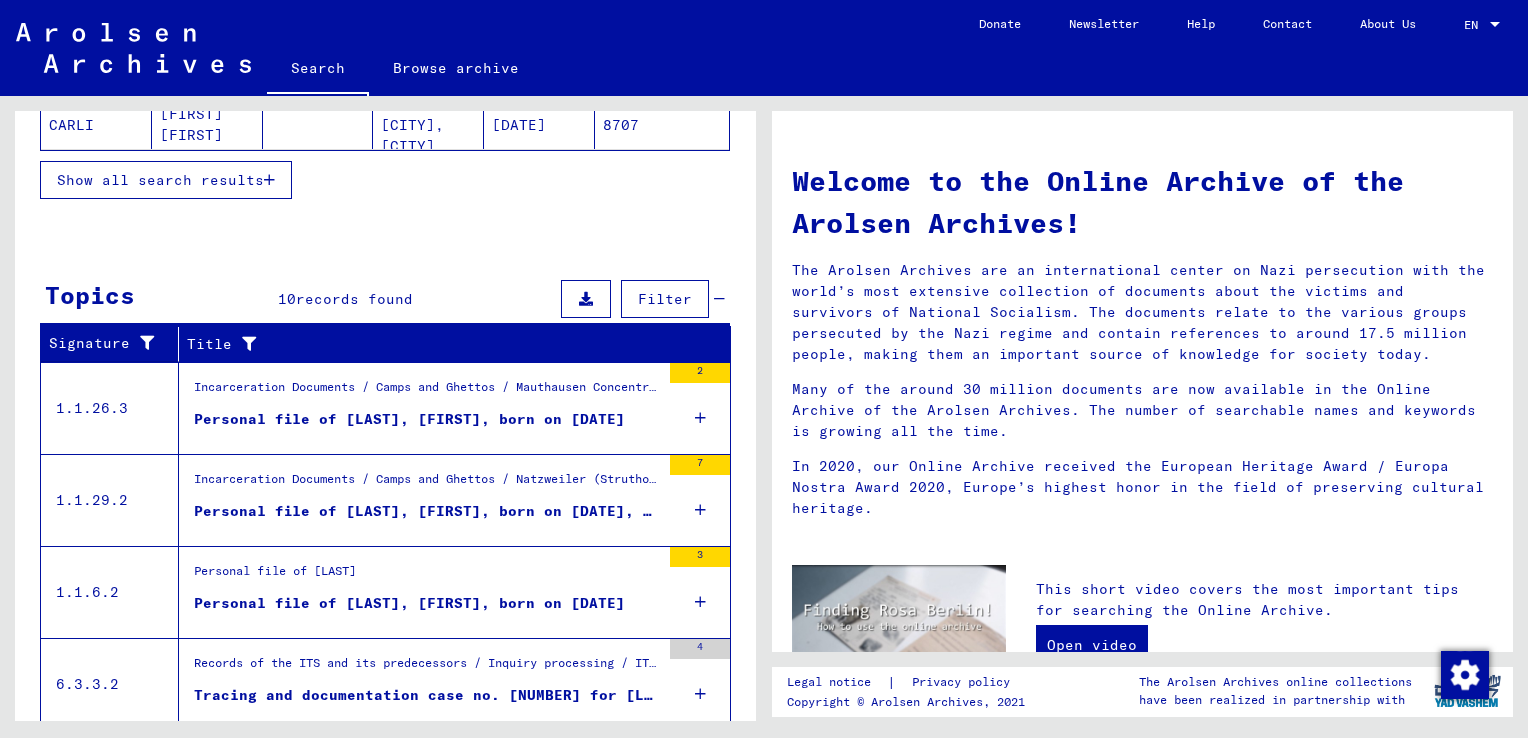 scroll, scrollTop: 600, scrollLeft: 0, axis: vertical 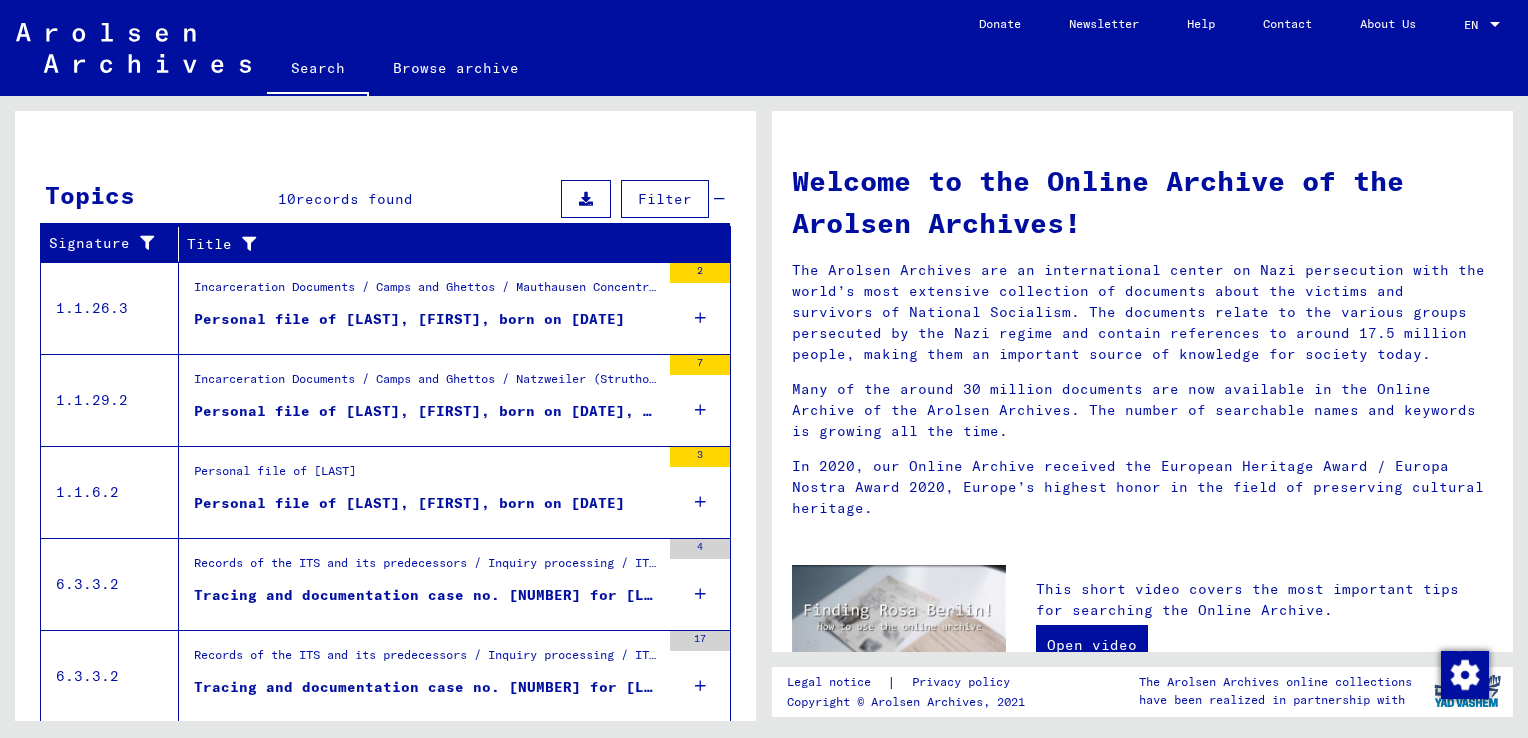 click on "Personal file of [LAST], [FIRST], born on [DATE], born in [CITY], [CITY], [CITY]" at bounding box center [427, 411] 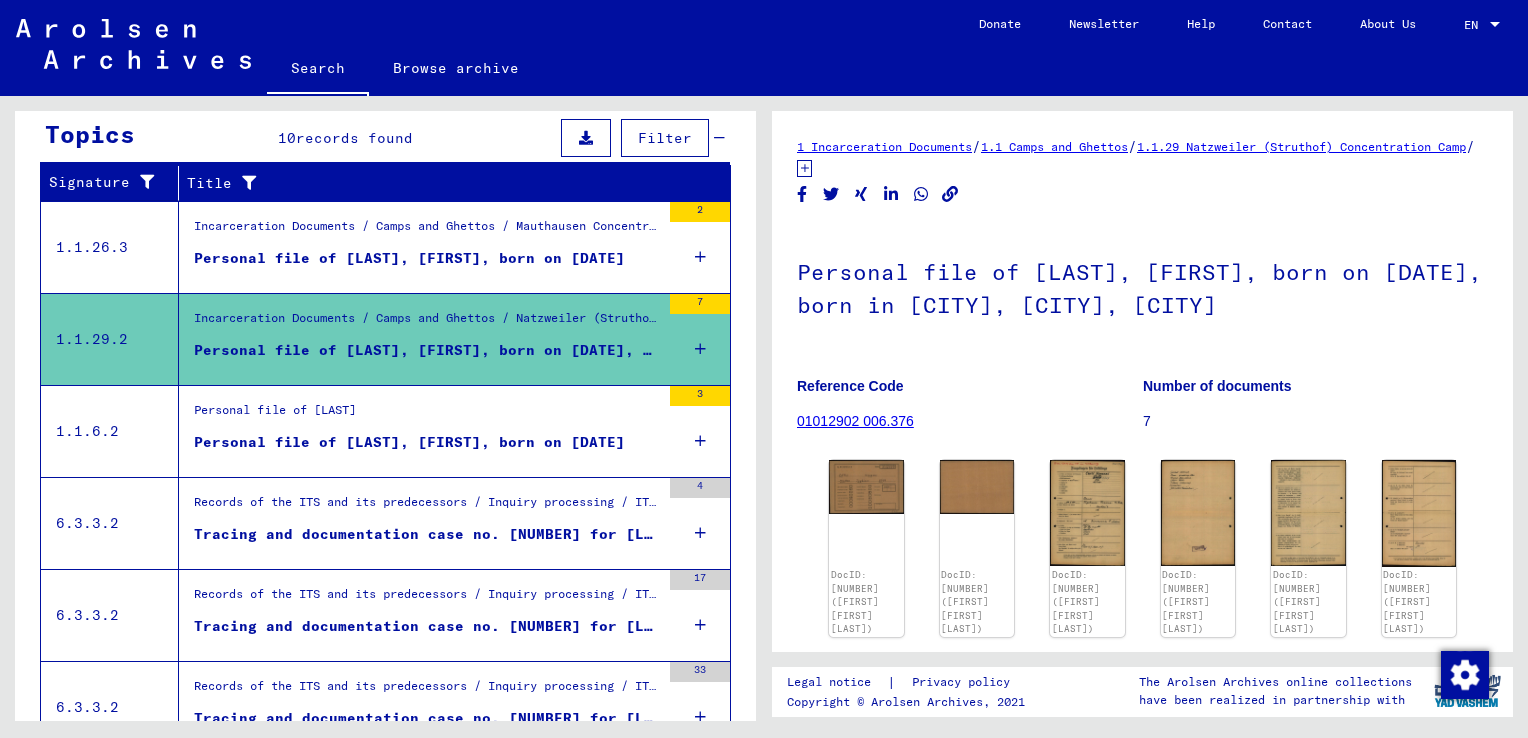 scroll, scrollTop: 500, scrollLeft: 0, axis: vertical 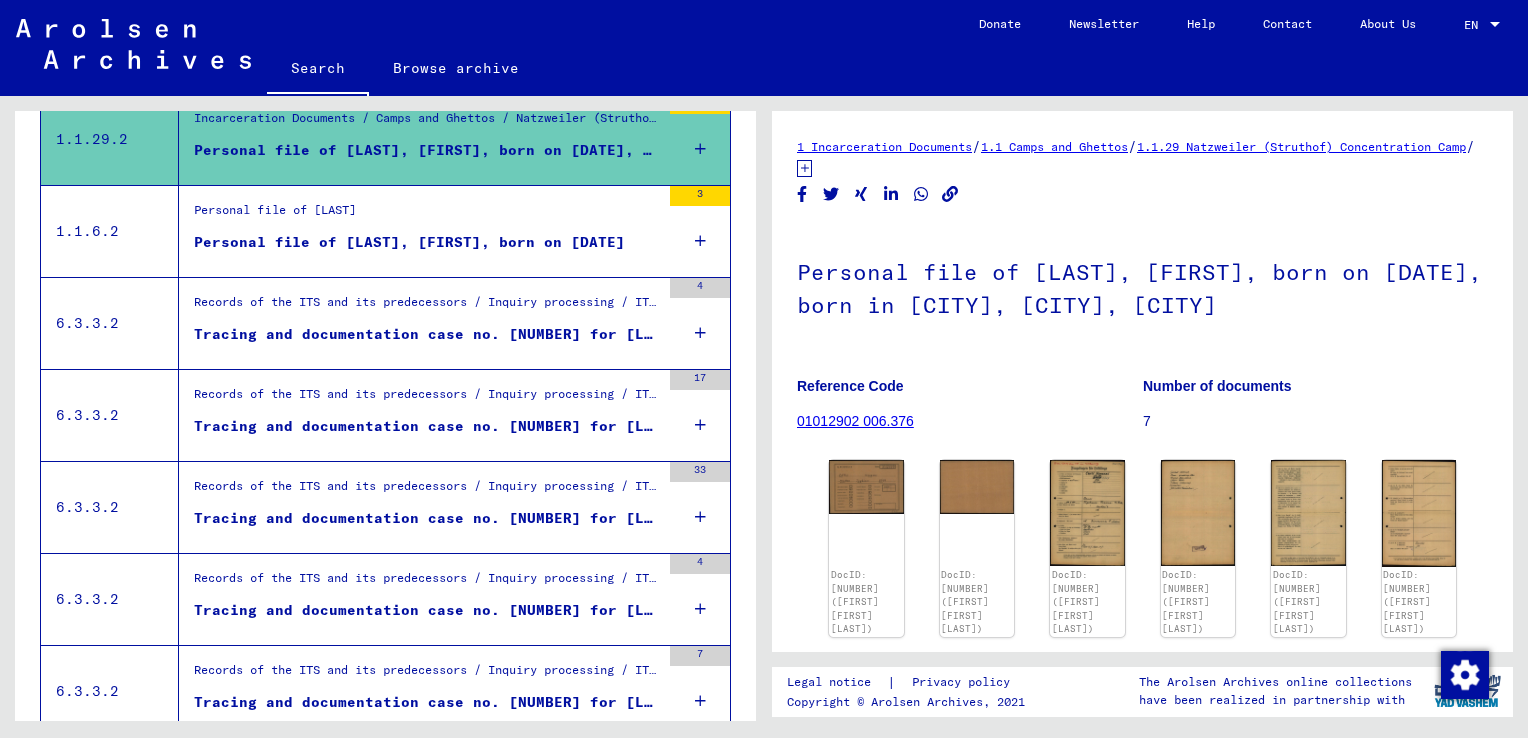 click on "Tracing and documentation case no. [NUMBER] for [LAST], [LAST] born [DATE]" at bounding box center [427, 426] 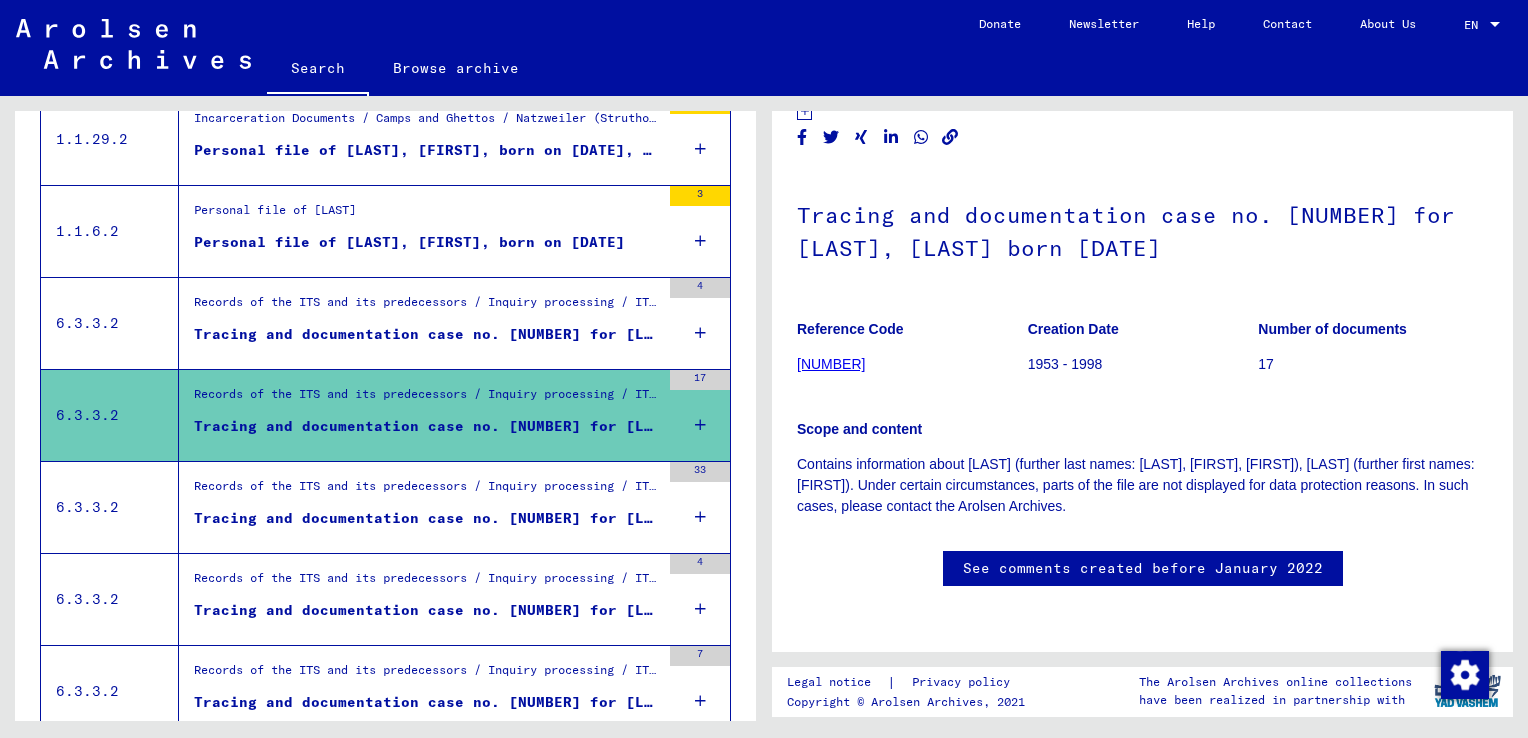 scroll, scrollTop: 690, scrollLeft: 0, axis: vertical 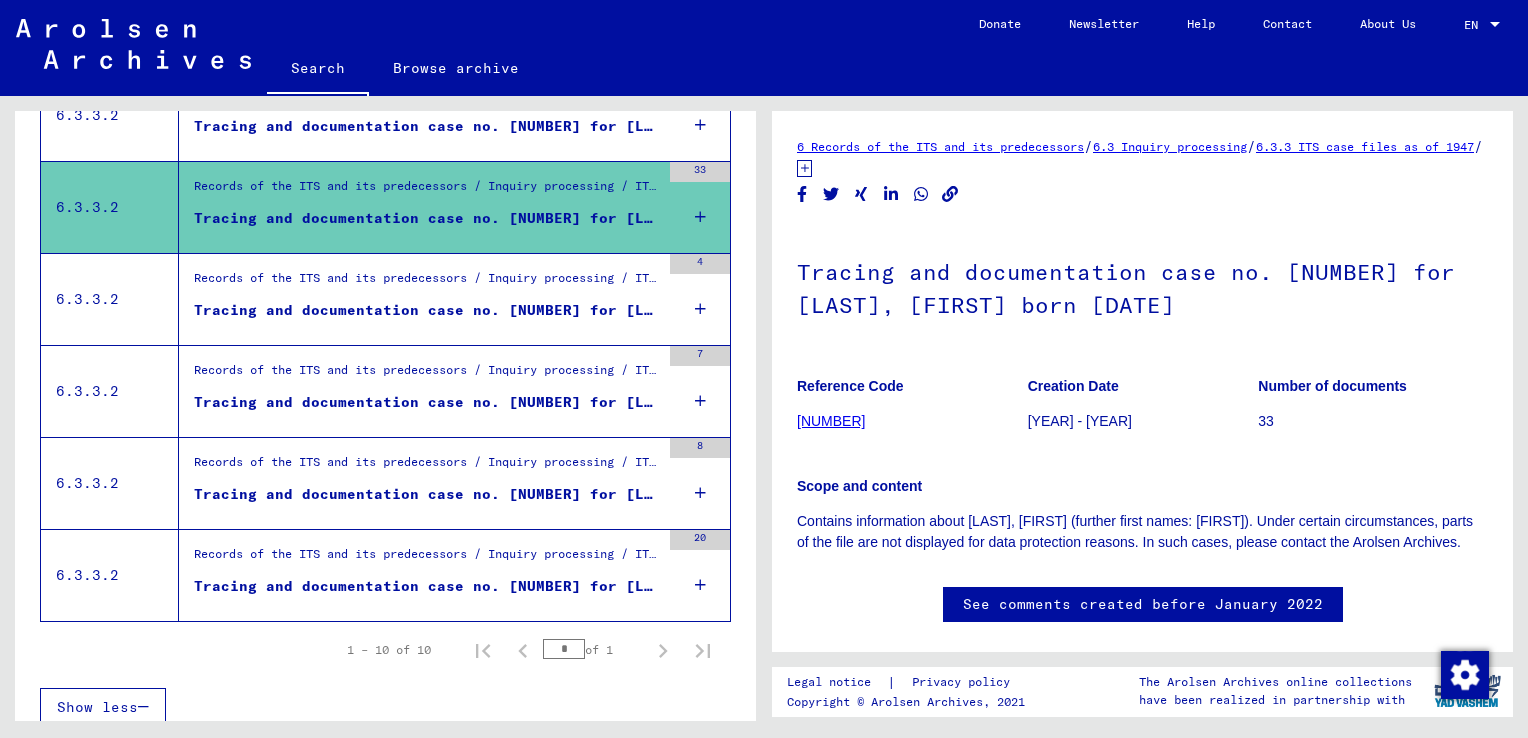 click on "Records of the ITS and its predecessors / Inquiry processing / ITS case files as of 1947 / Repository of T/D cases / Tracing and documentation cases with (T/D) numbers between 750.000 and 999.999 / Tracing and documentation cases with (T/D) numbers between 966.000 and 966.499" at bounding box center [427, 467] 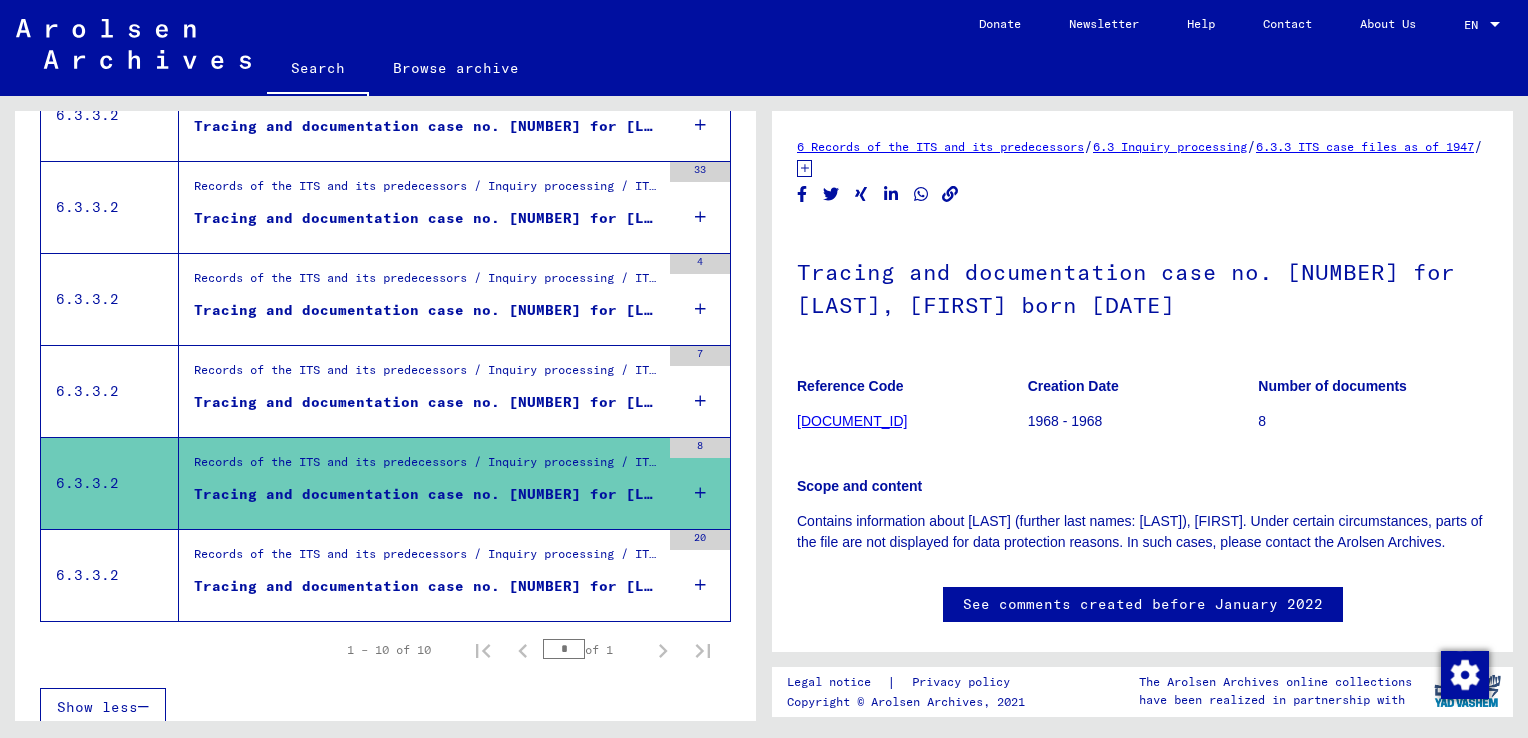 click on "Tracing and documentation case no. [NUMBER] for [LAST], [FIRST] born [DATE]" at bounding box center (427, 575) 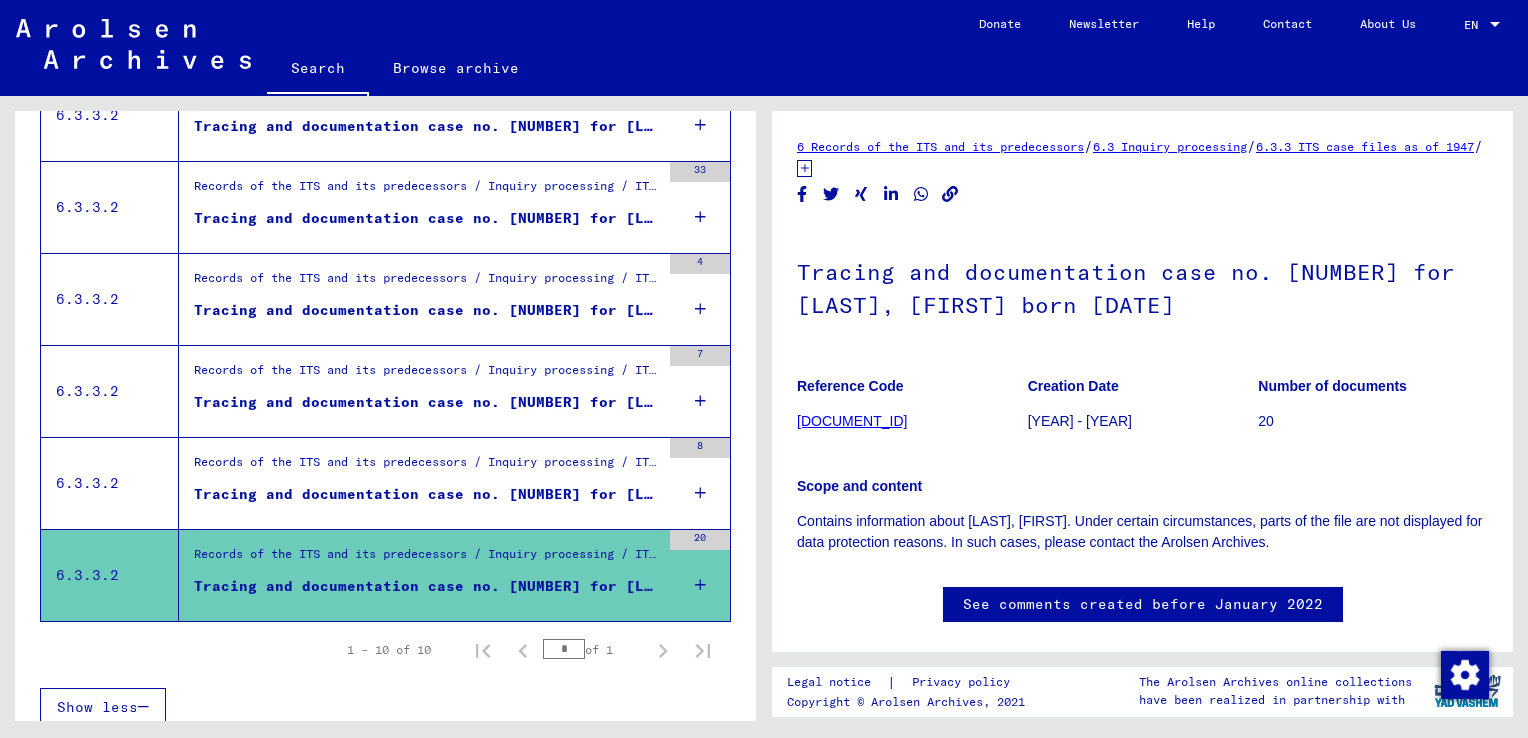 click on "Tracing and documentation case no. [NUMBER] for [LAST], [FIRST] born [DATE]" at bounding box center (419, 391) 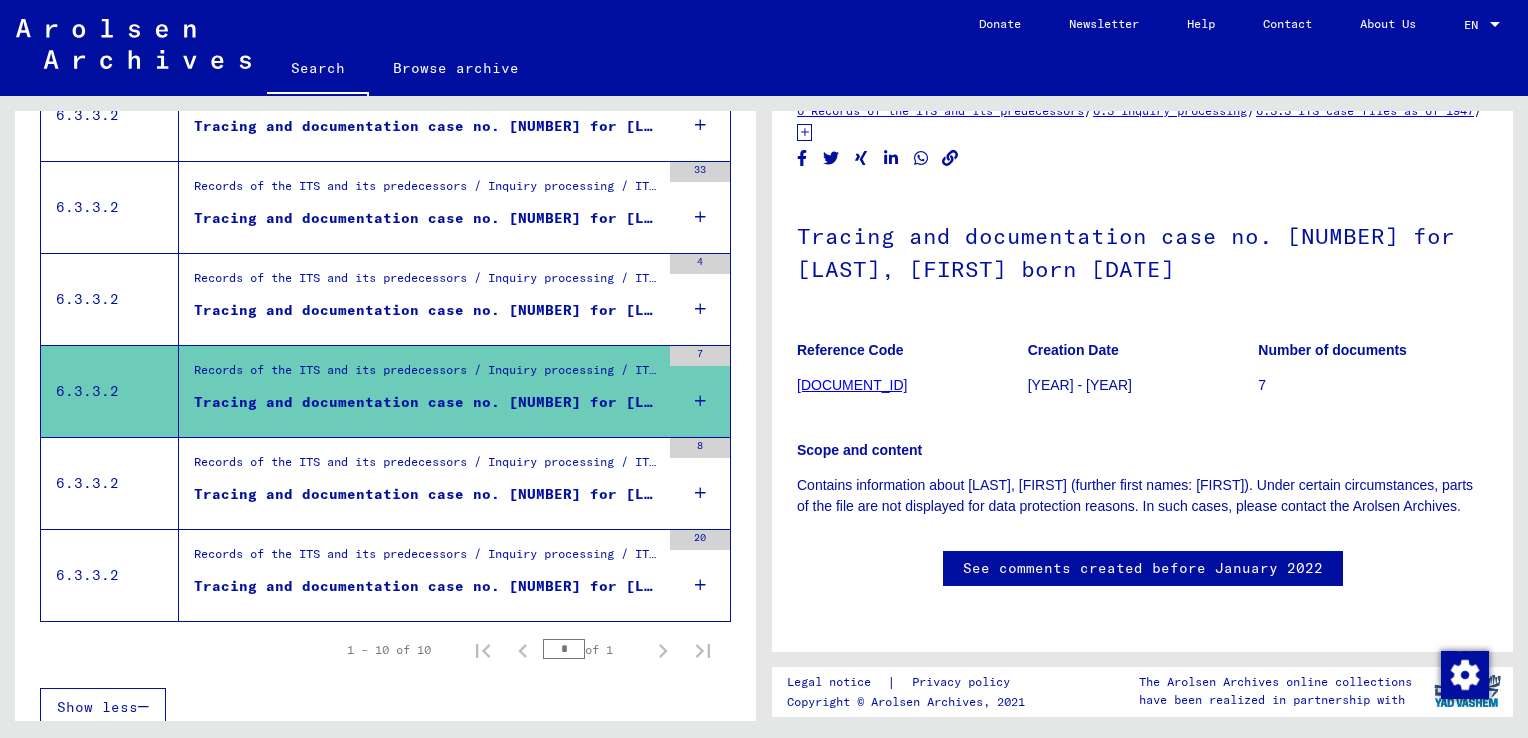 scroll, scrollTop: 100, scrollLeft: 0, axis: vertical 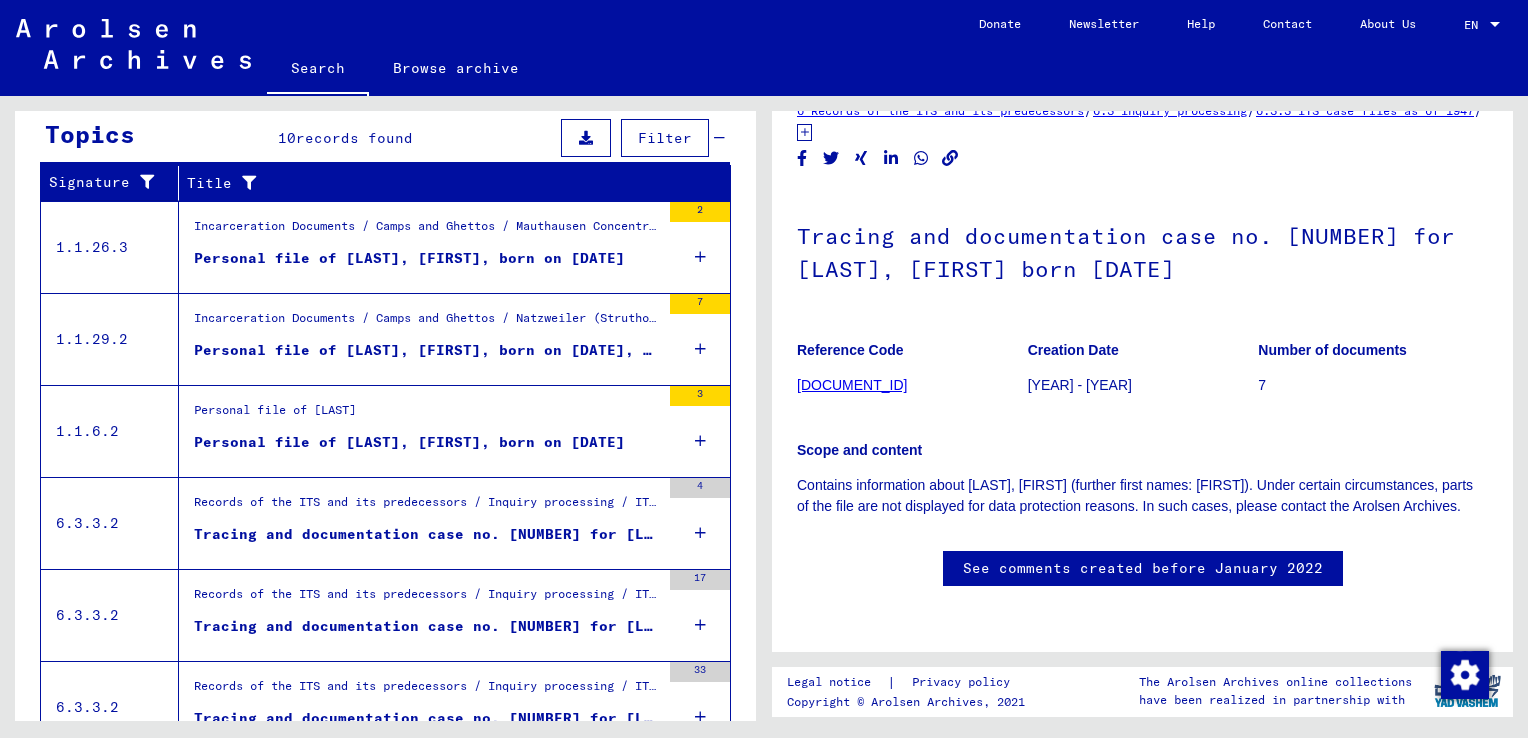 click on "Personal file of [LAST], [FIRST], born on [DATE], born in [CITY], [CITY], [CITY]" at bounding box center [427, 350] 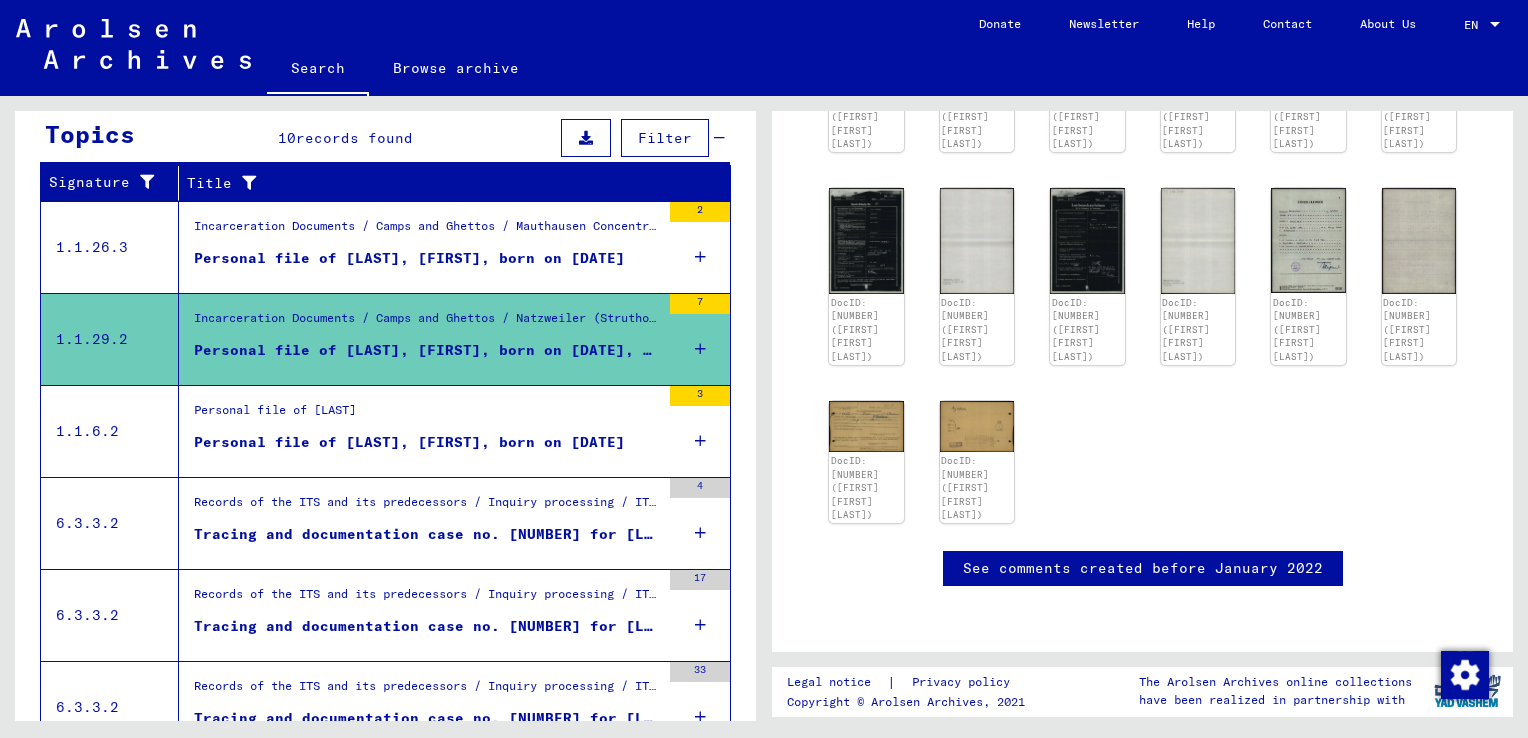 scroll, scrollTop: 500, scrollLeft: 0, axis: vertical 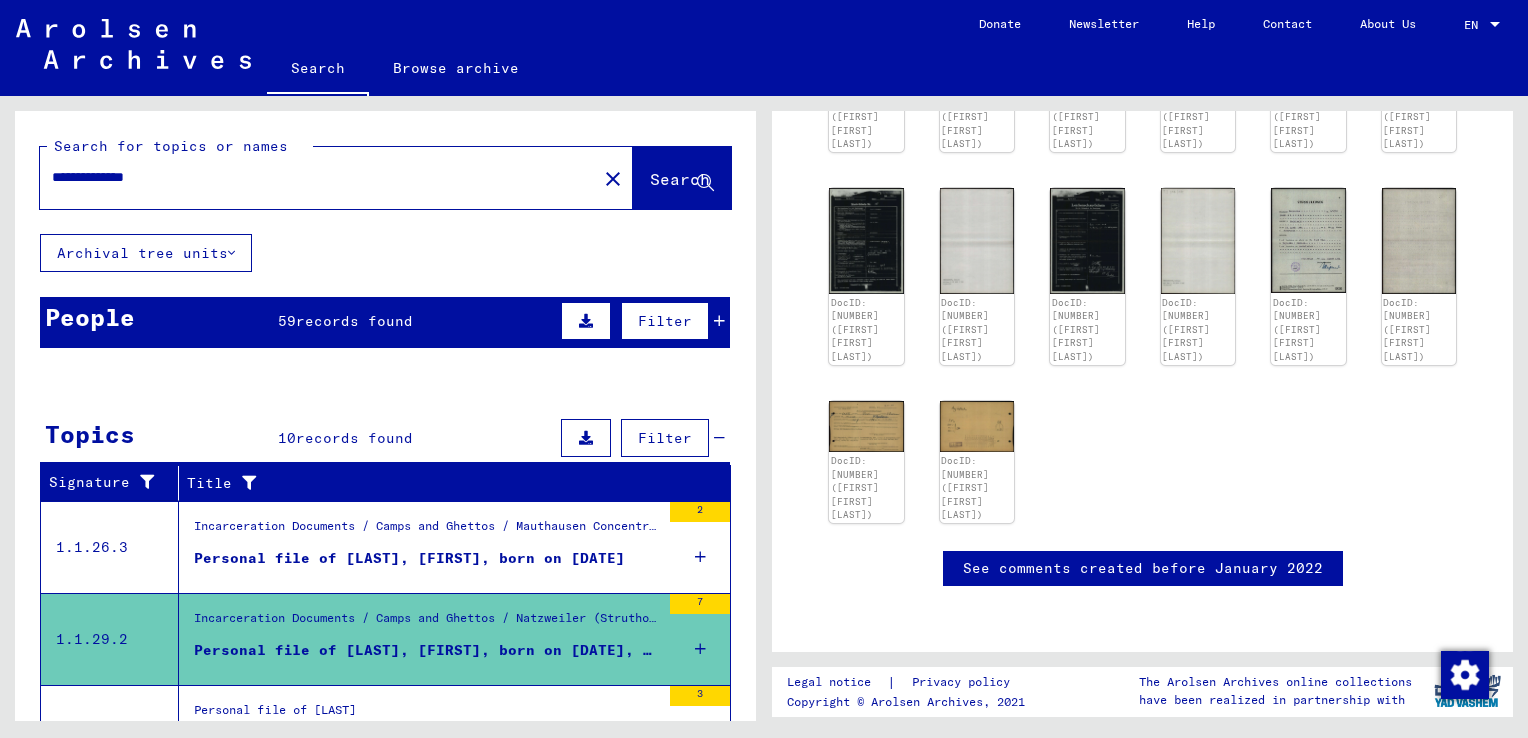 drag, startPoint x: 177, startPoint y: 180, endPoint x: -4, endPoint y: 194, distance: 181.54063 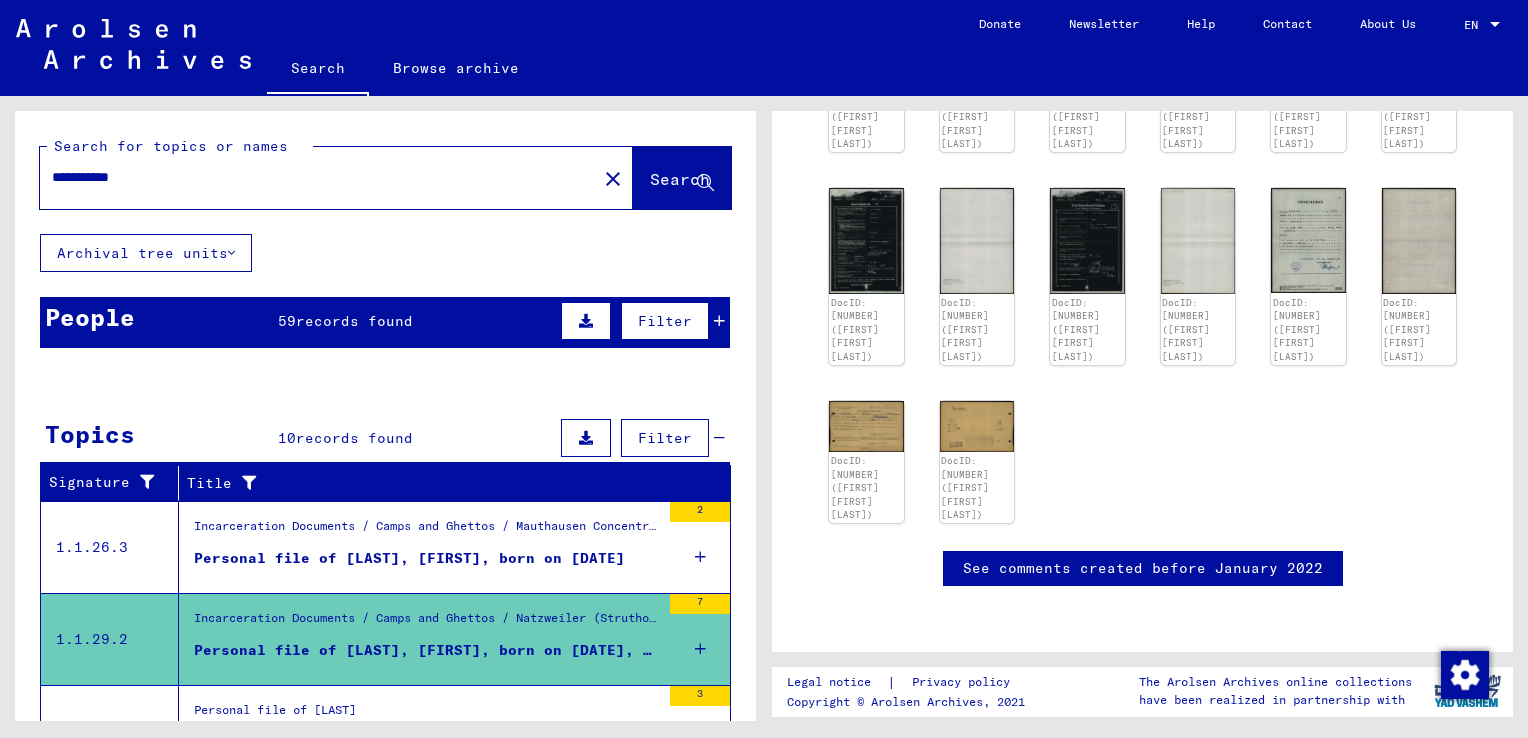 scroll, scrollTop: 0, scrollLeft: 0, axis: both 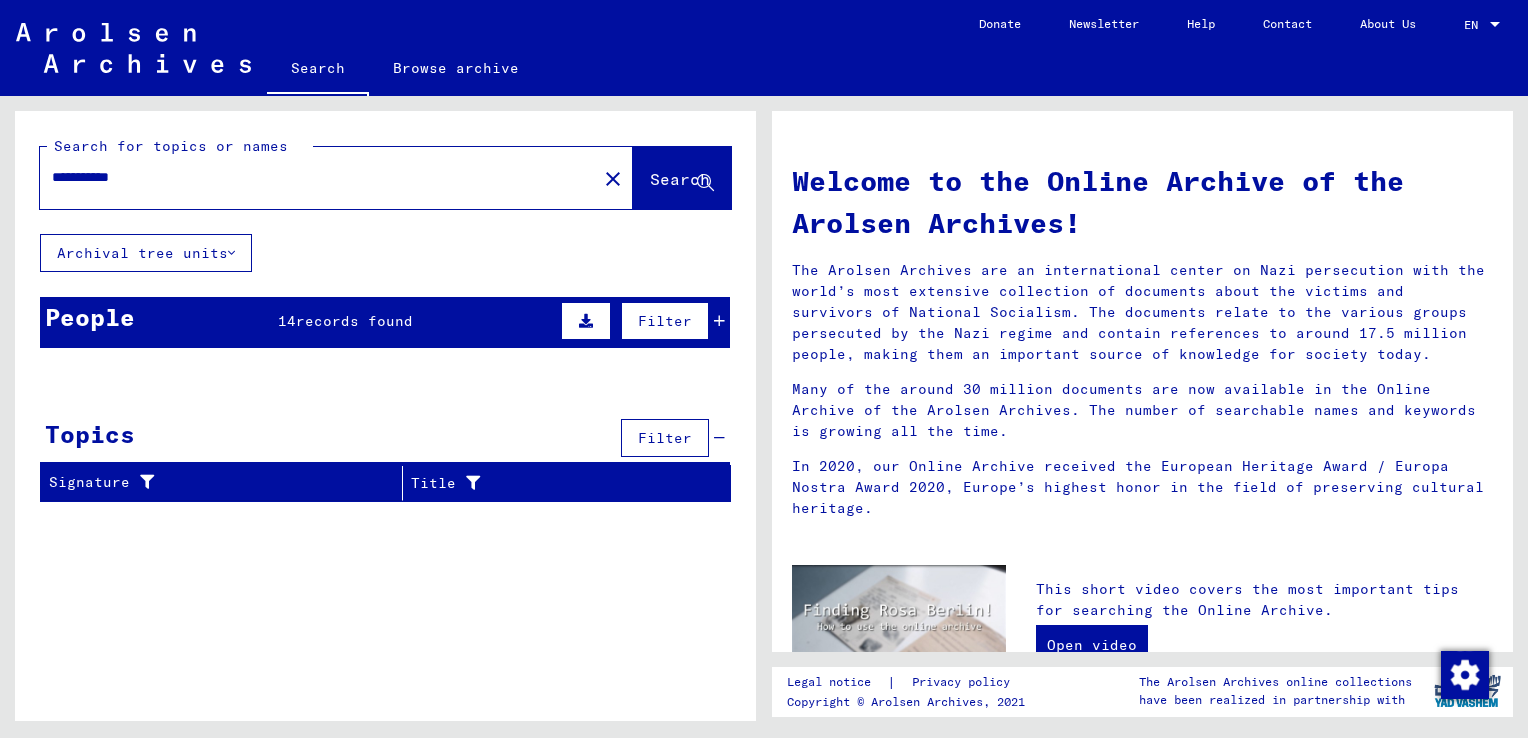 click on "records found" at bounding box center (354, 321) 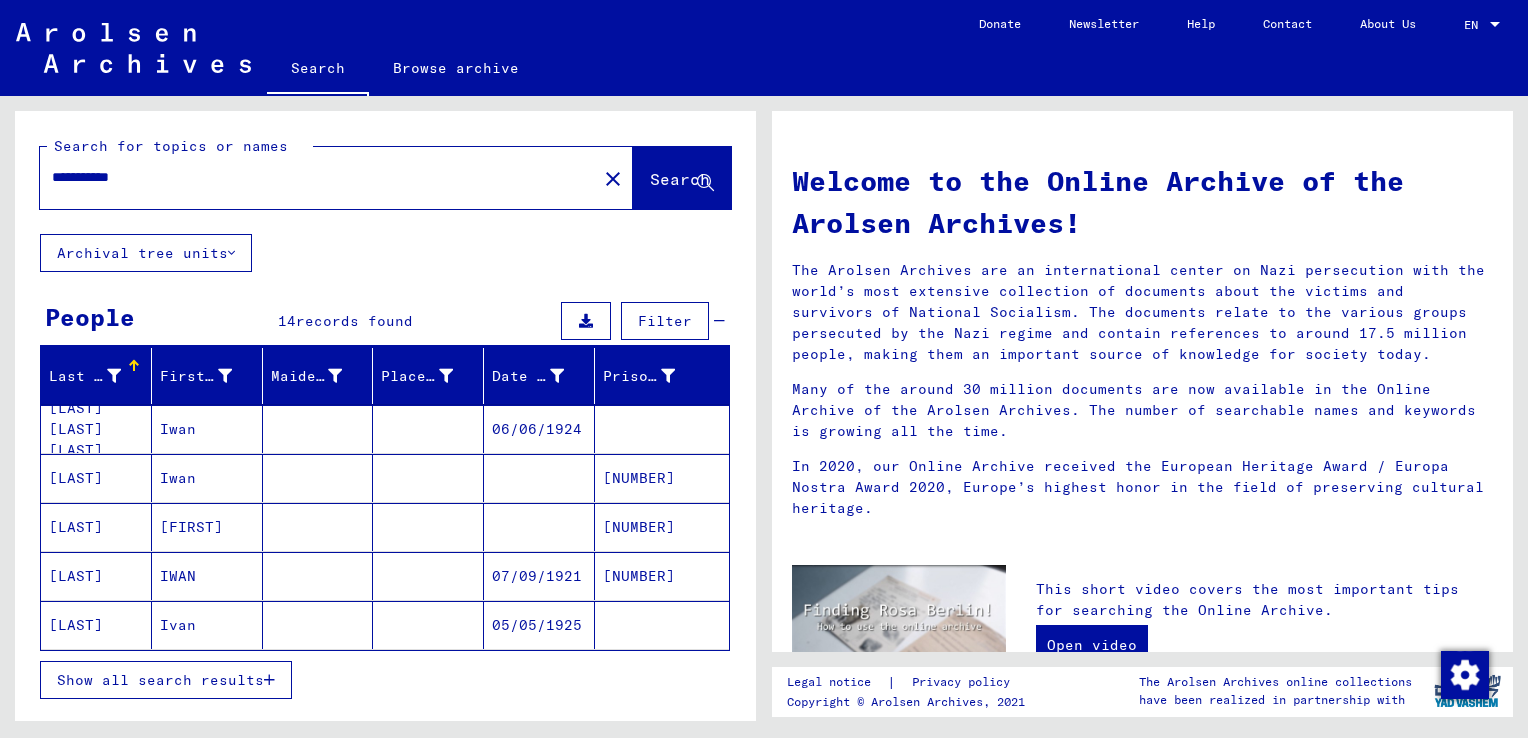 scroll, scrollTop: 0, scrollLeft: 0, axis: both 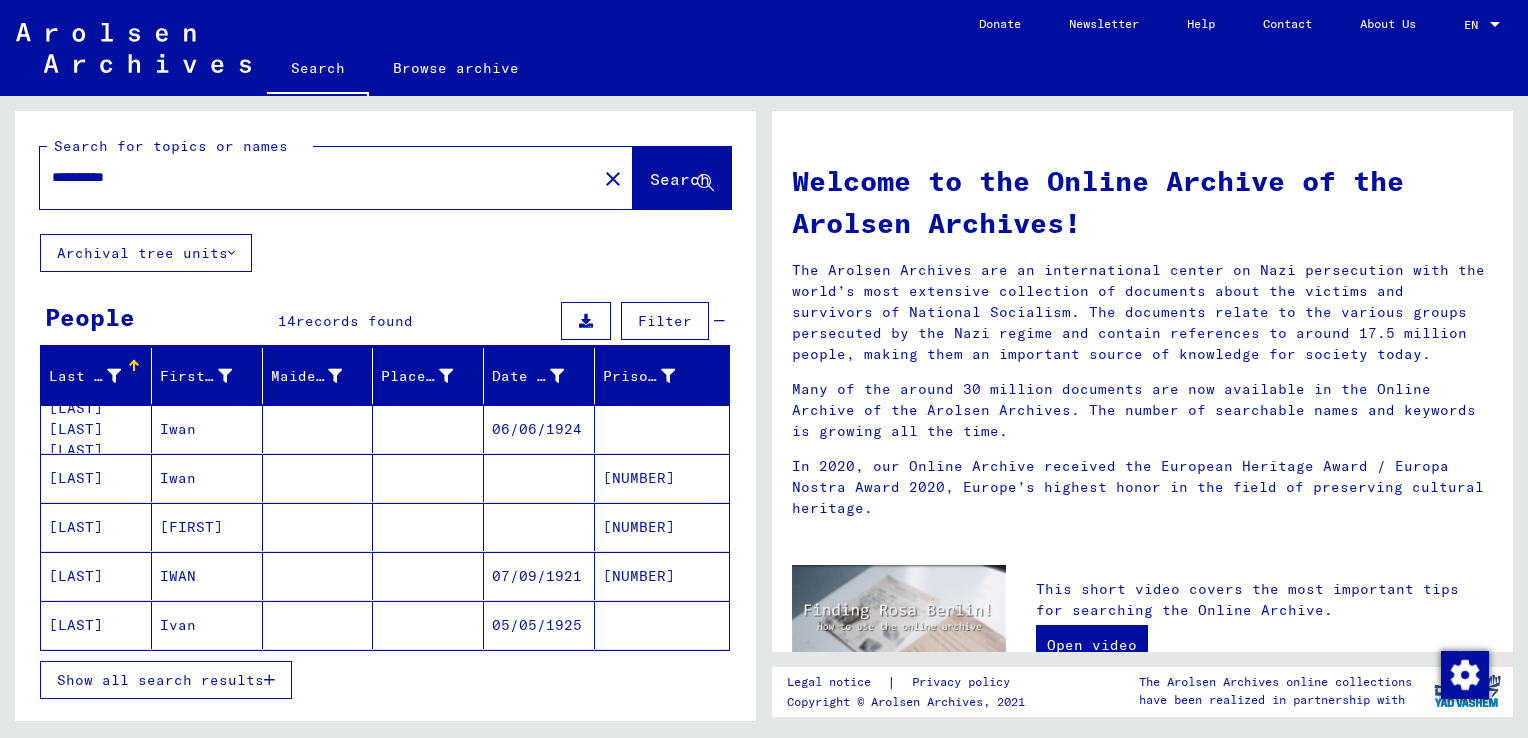 type on "**********" 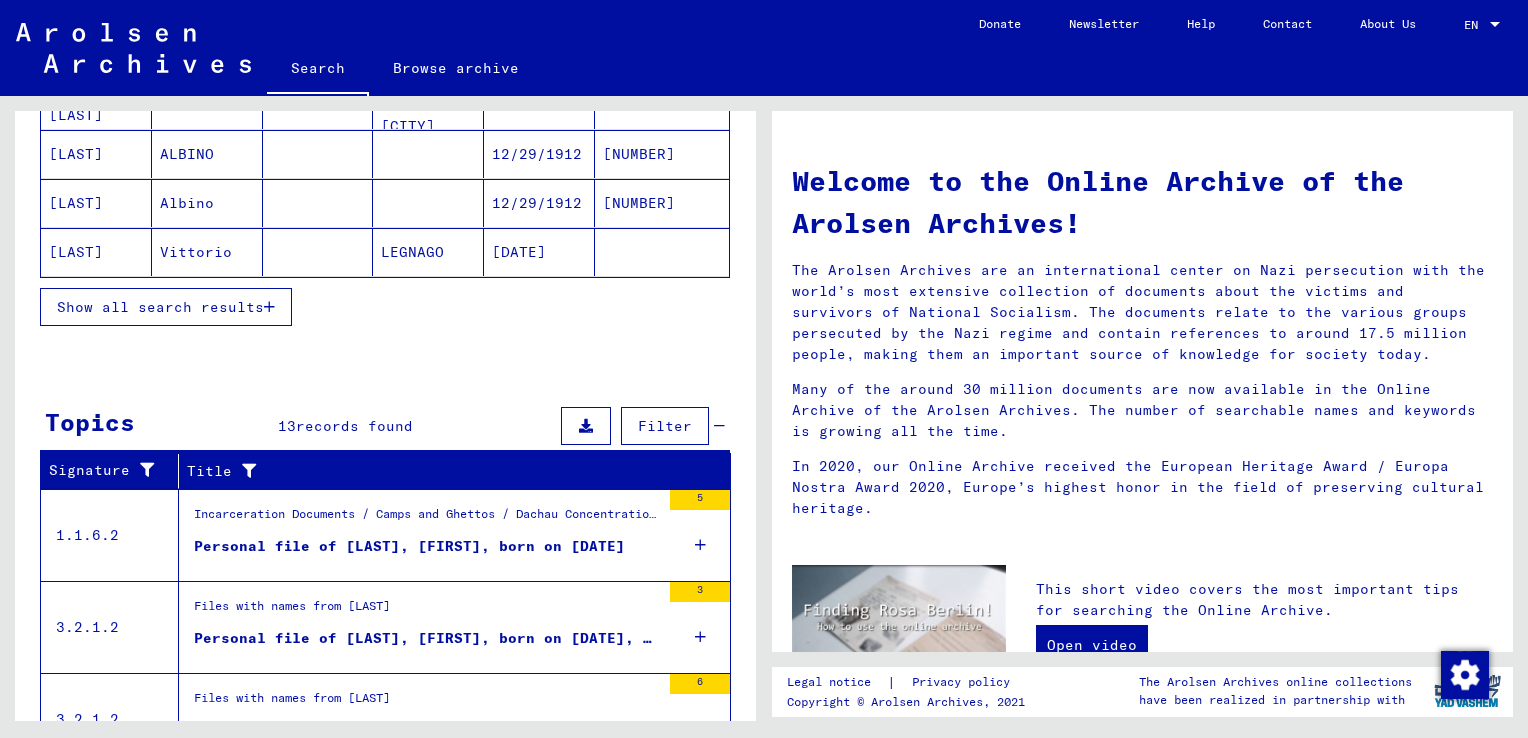 scroll, scrollTop: 400, scrollLeft: 0, axis: vertical 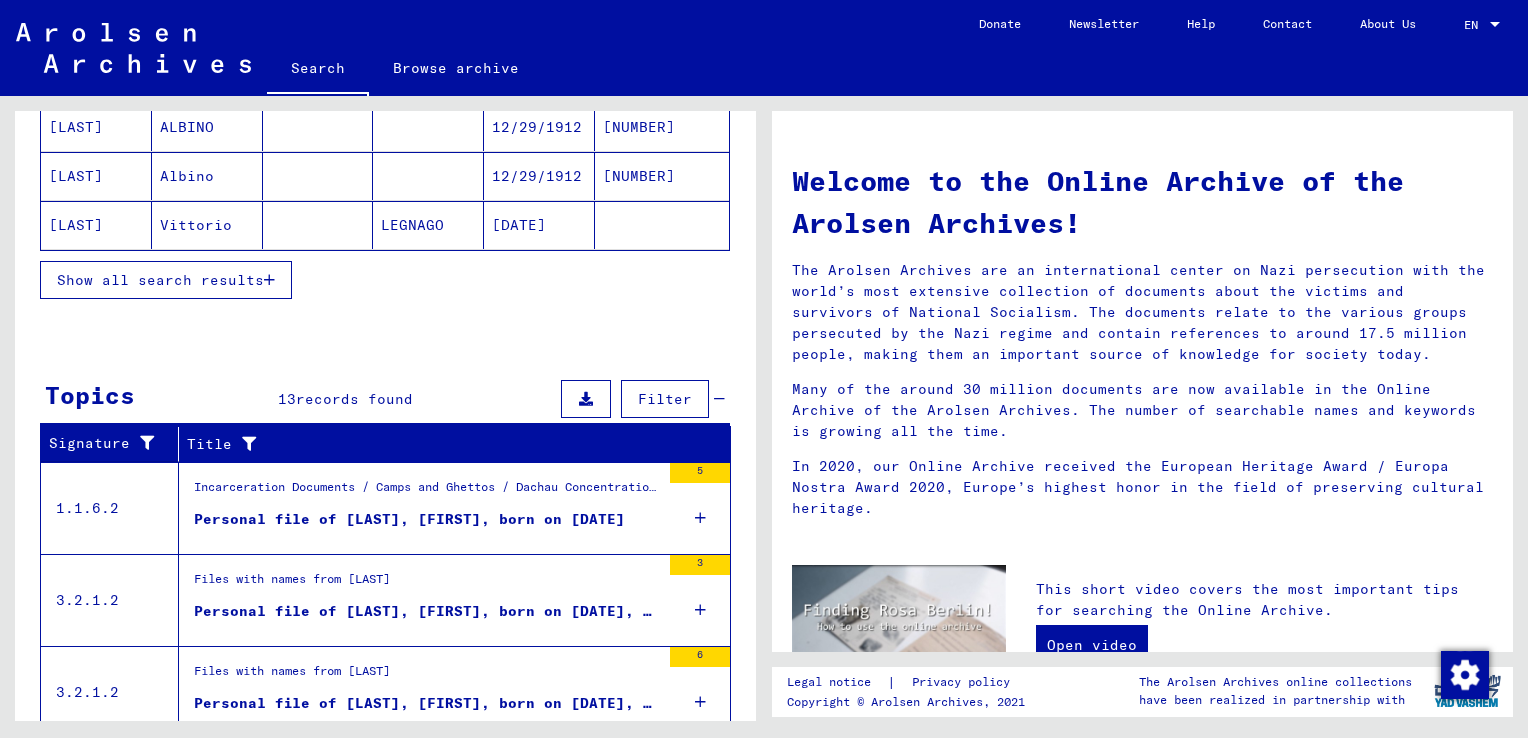 click on "Personal file of [LAST], [FIRST], born on [DATE]" at bounding box center (409, 519) 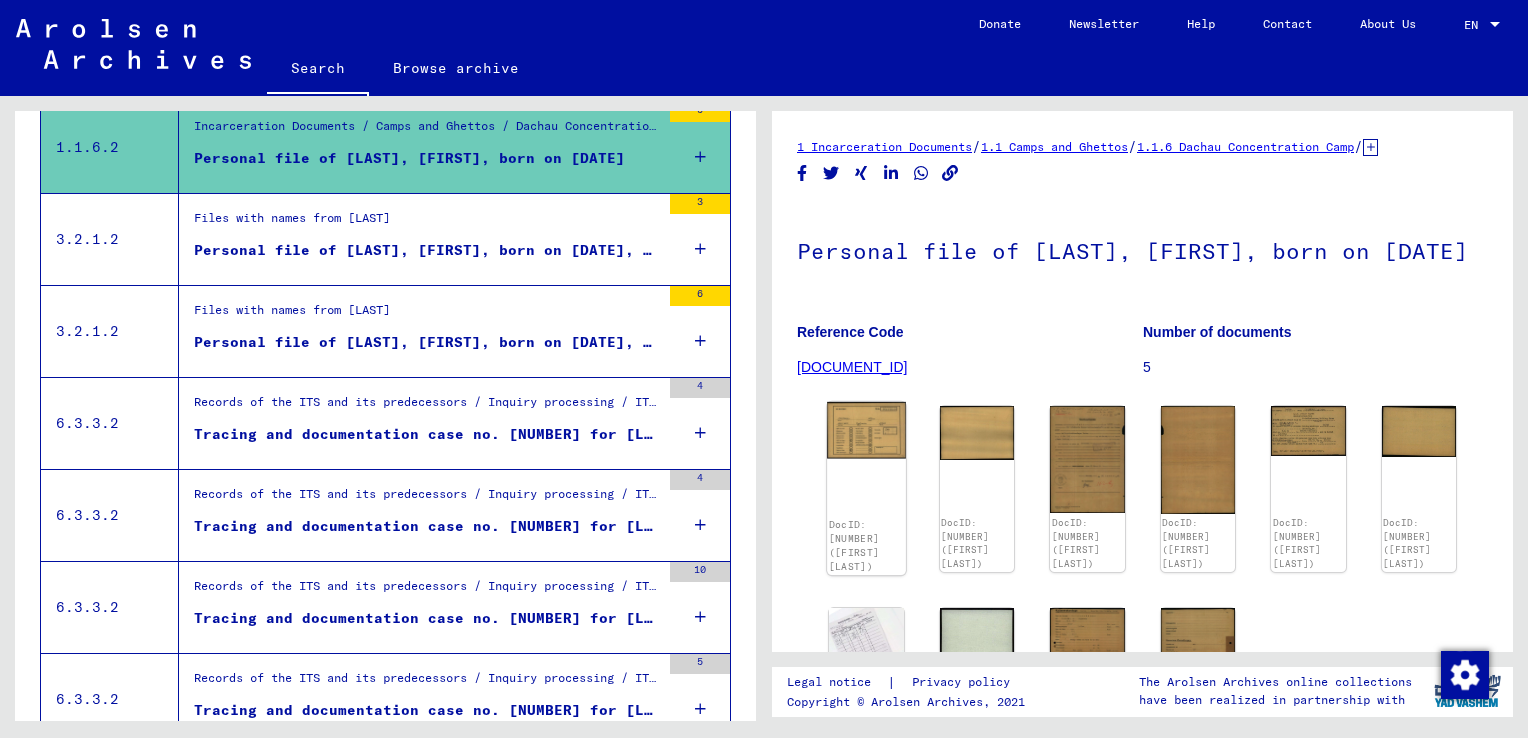 click 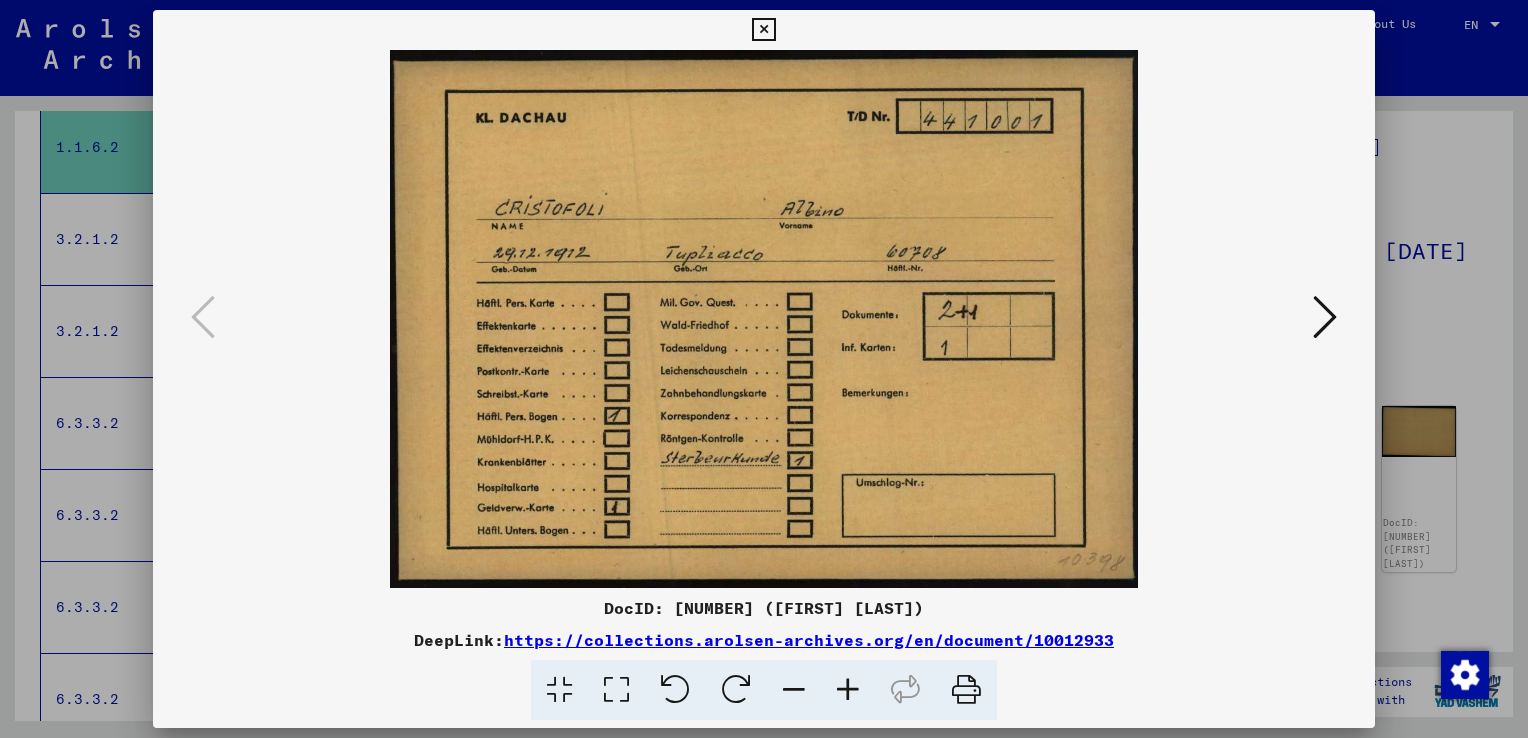 click at bounding box center (1325, 317) 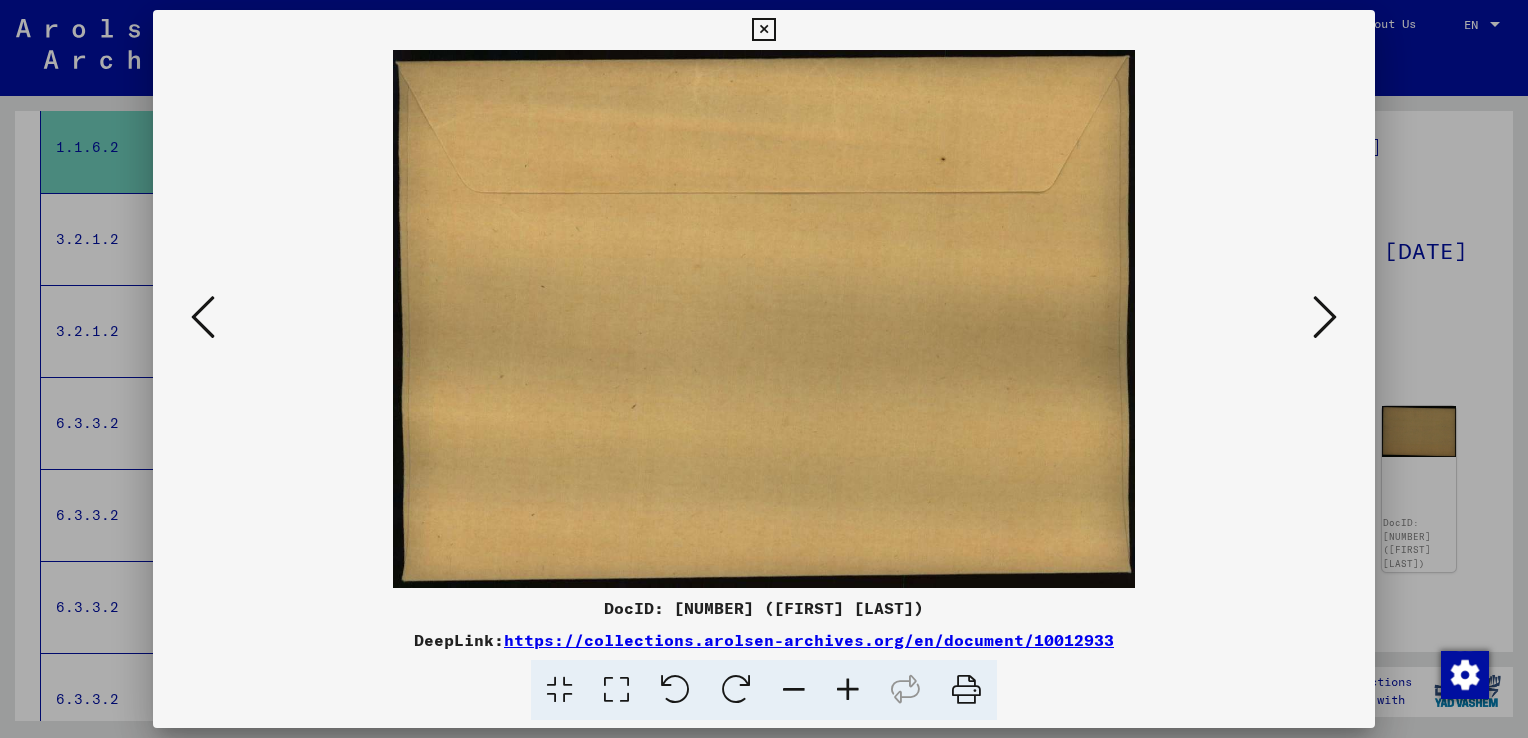 click at bounding box center (1325, 317) 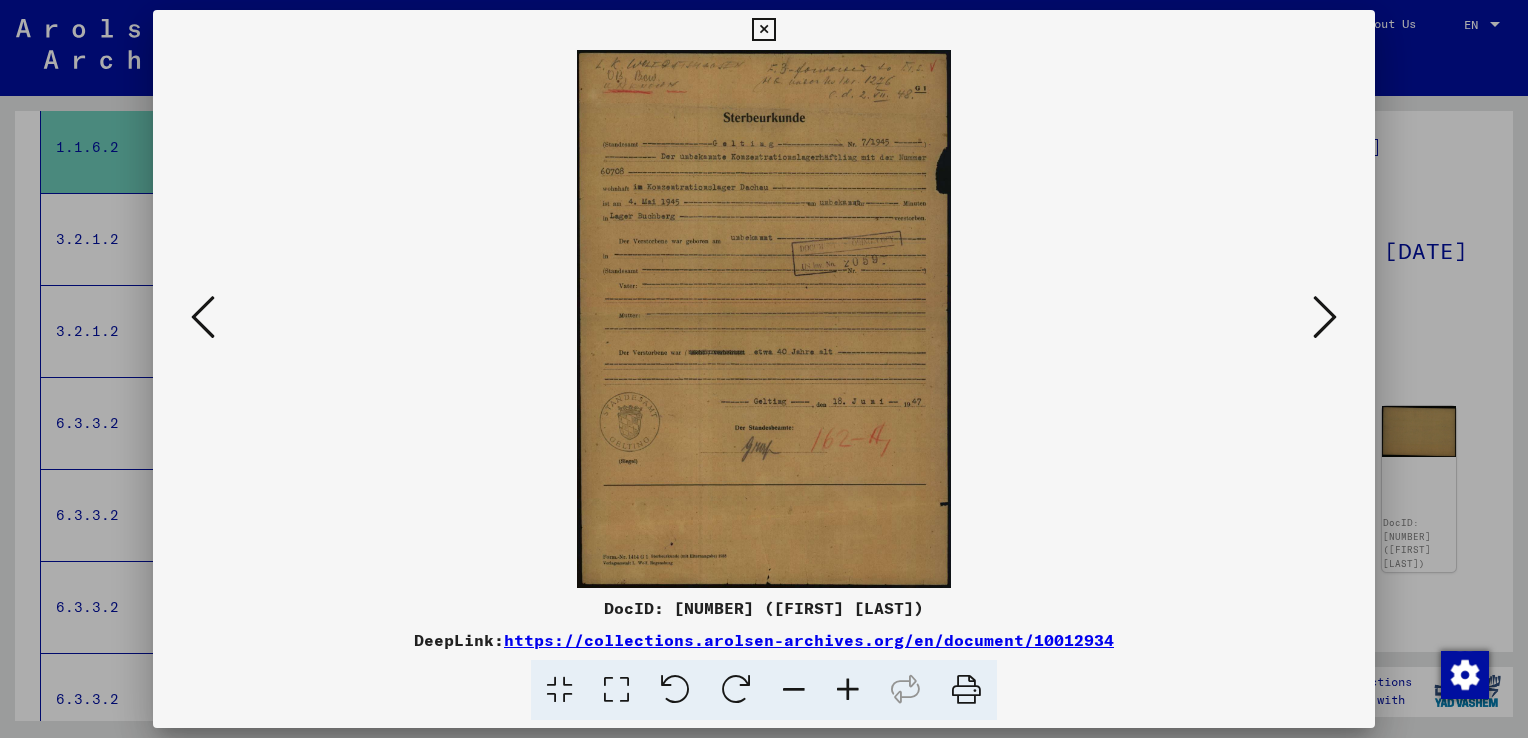 click at bounding box center [1325, 317] 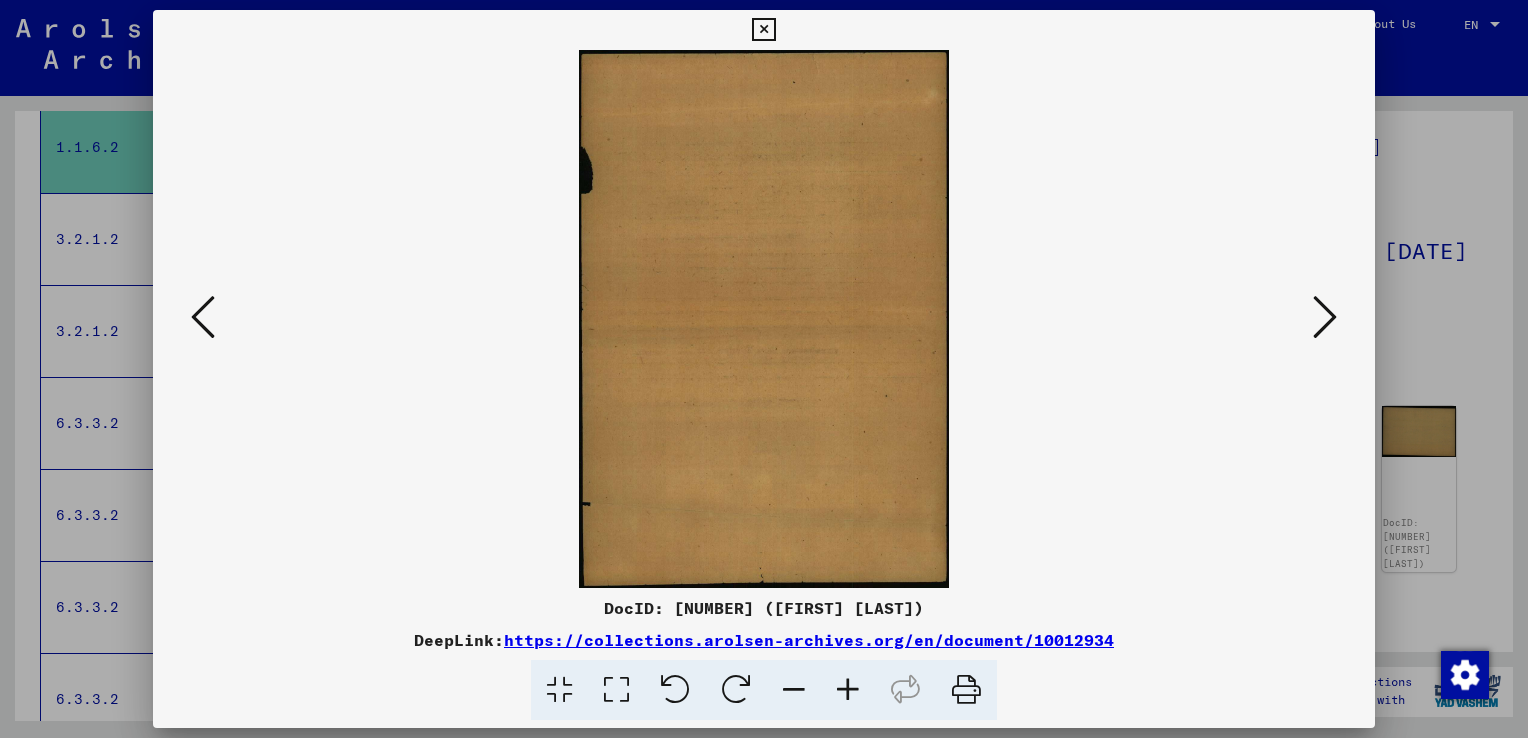 click at bounding box center [1325, 317] 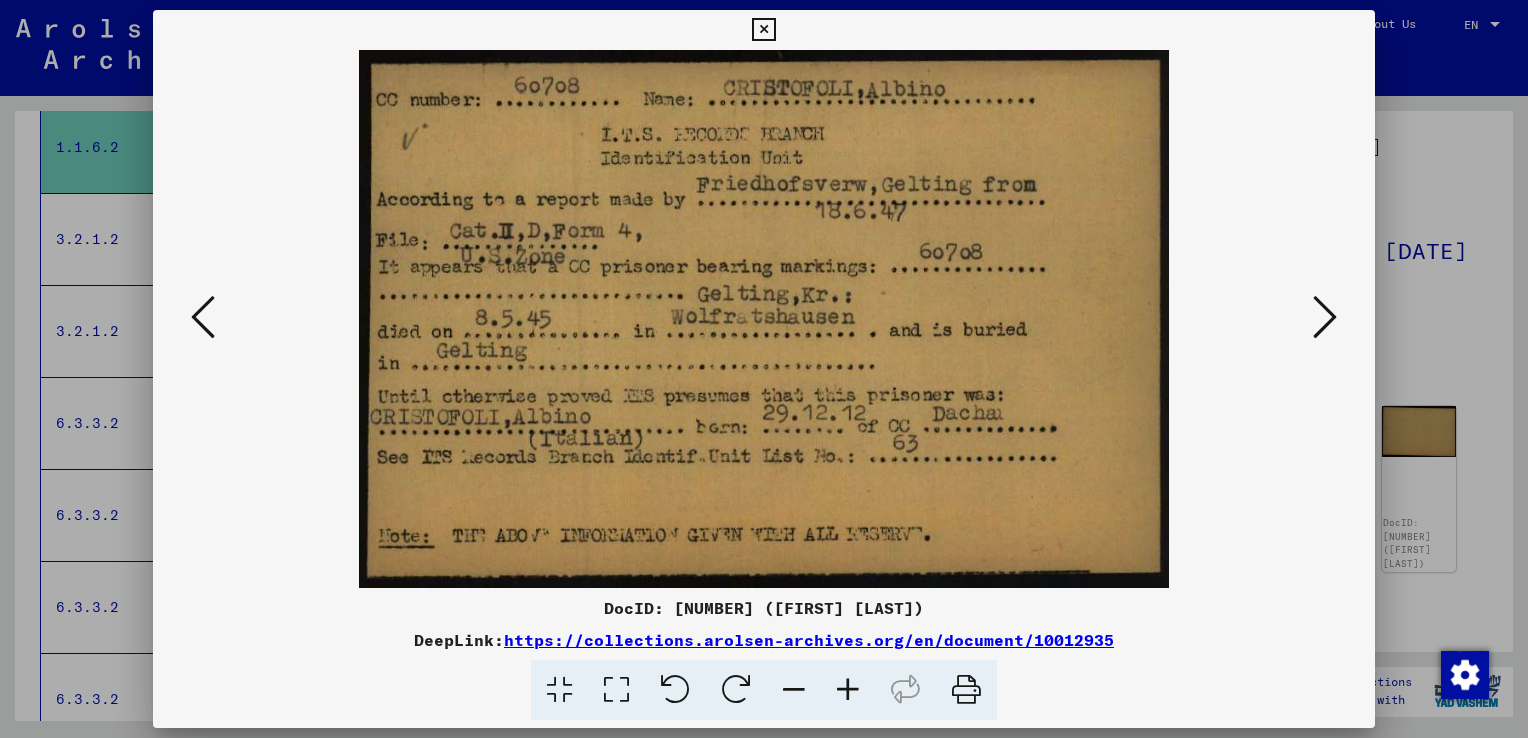 click at bounding box center [1325, 317] 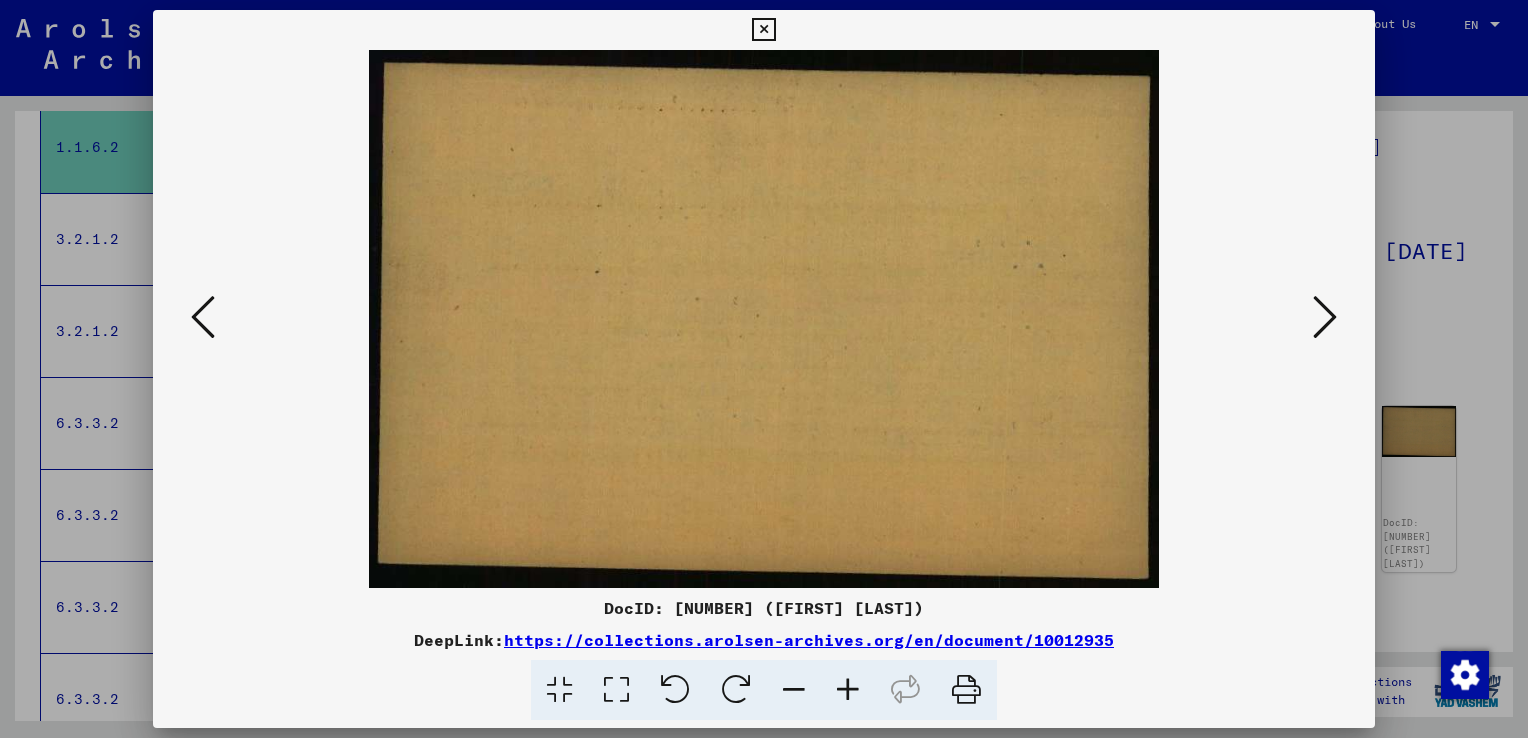 click at bounding box center (1325, 317) 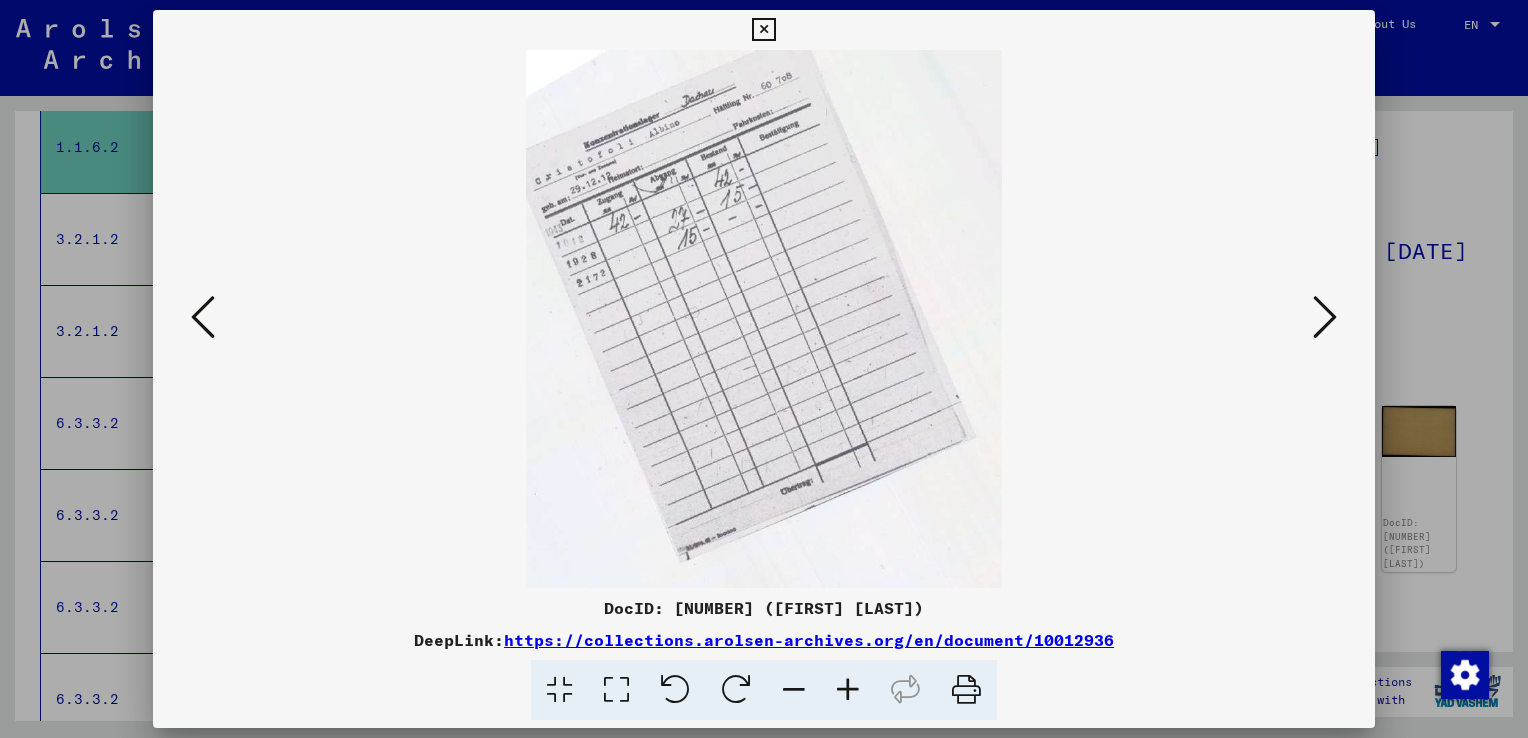 click at bounding box center [1325, 317] 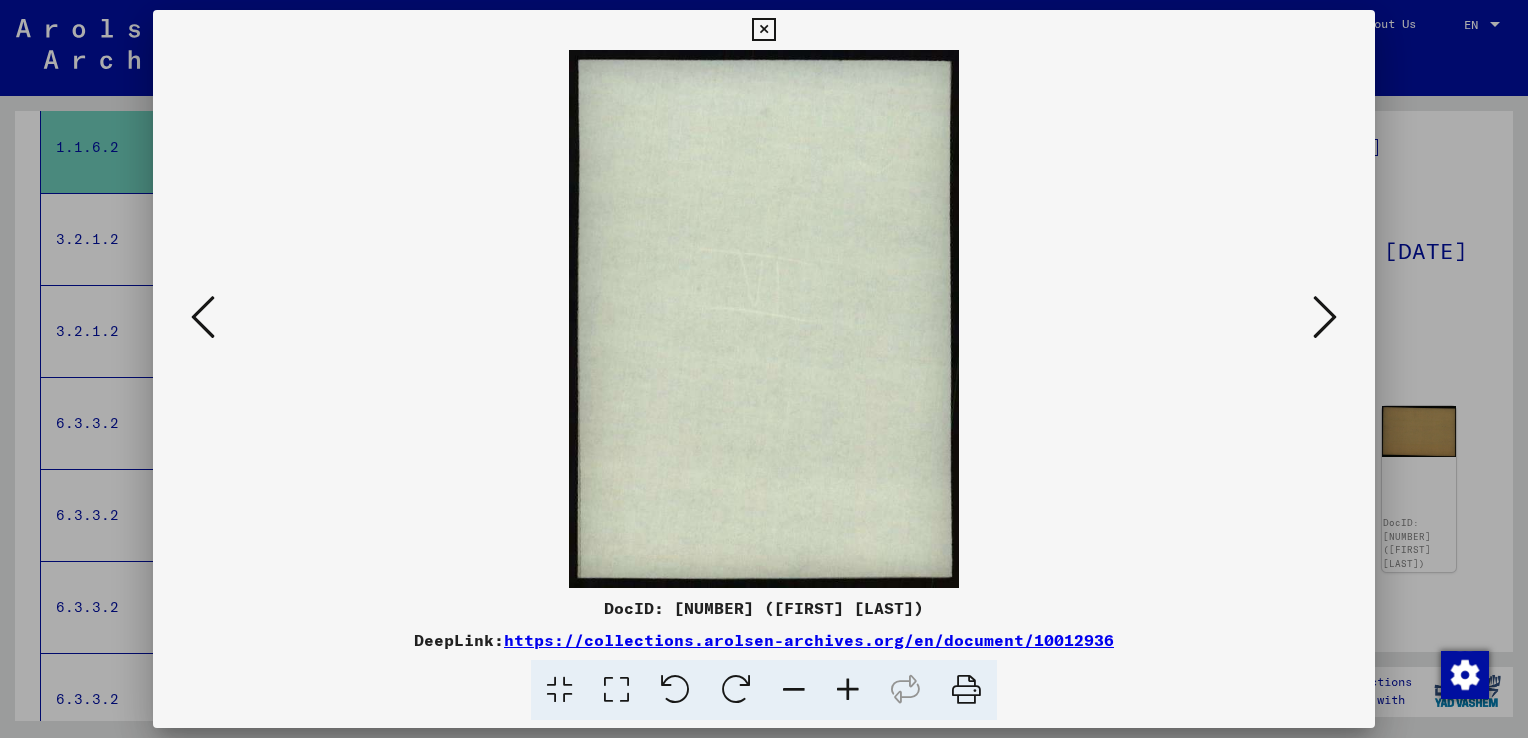 click at bounding box center (1325, 317) 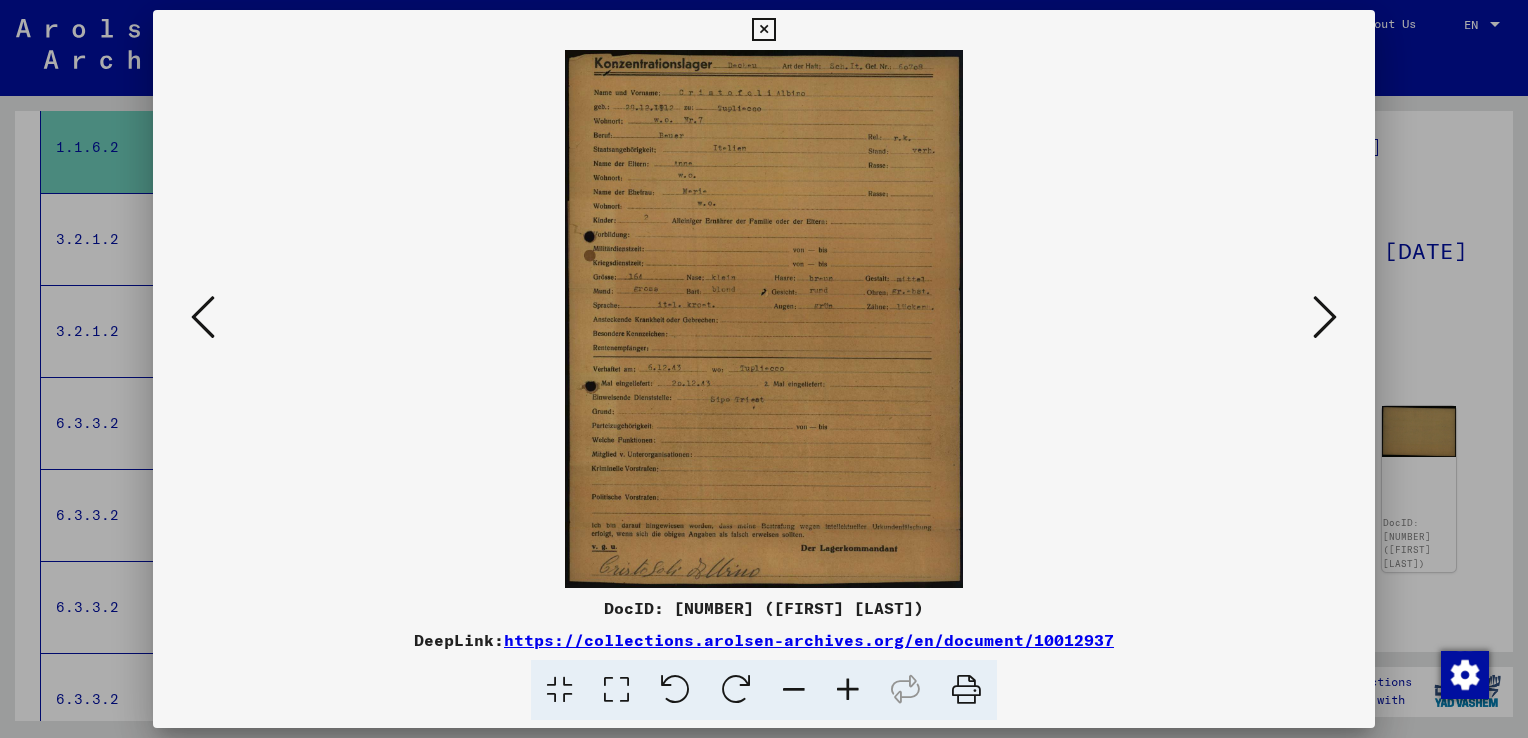 click at bounding box center (1325, 317) 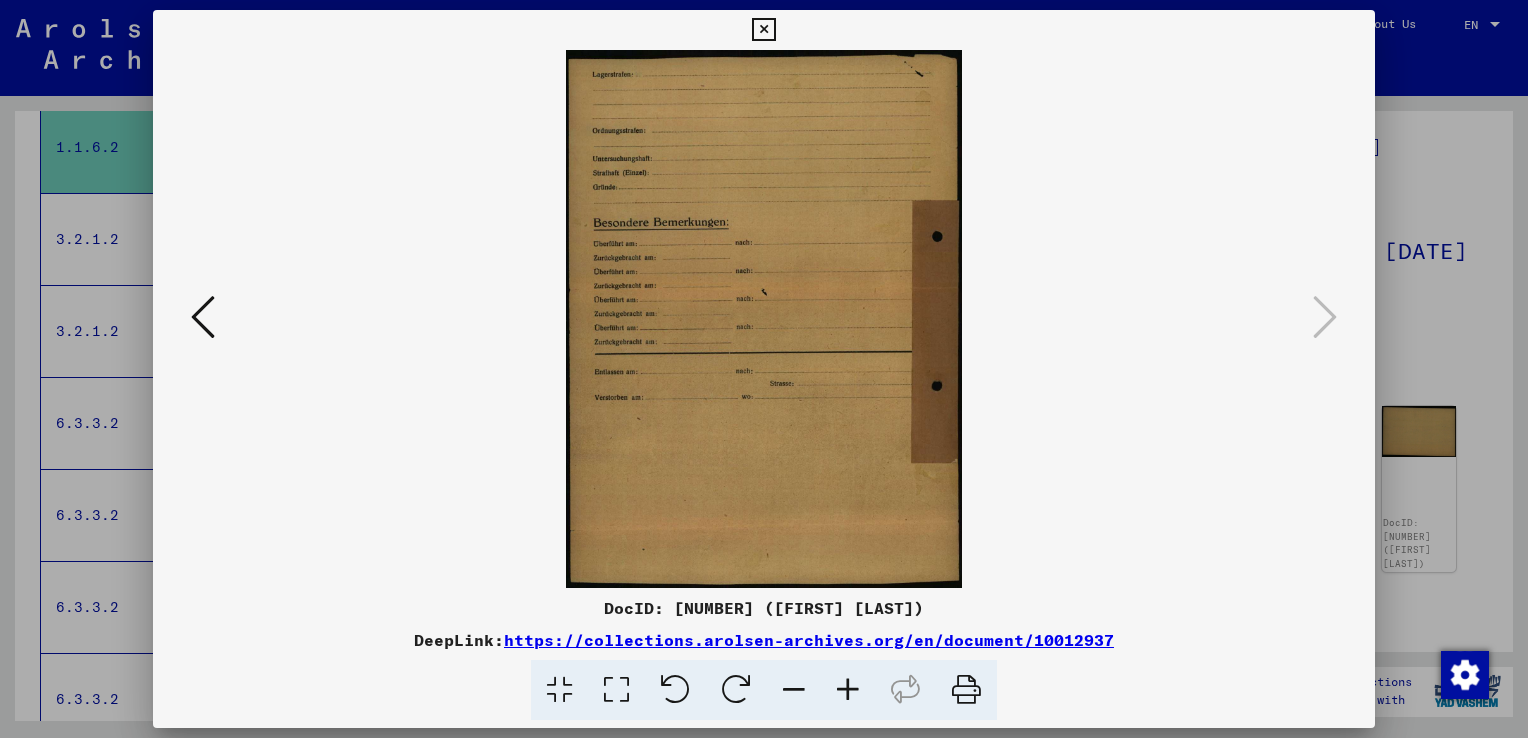 click at bounding box center [764, 369] 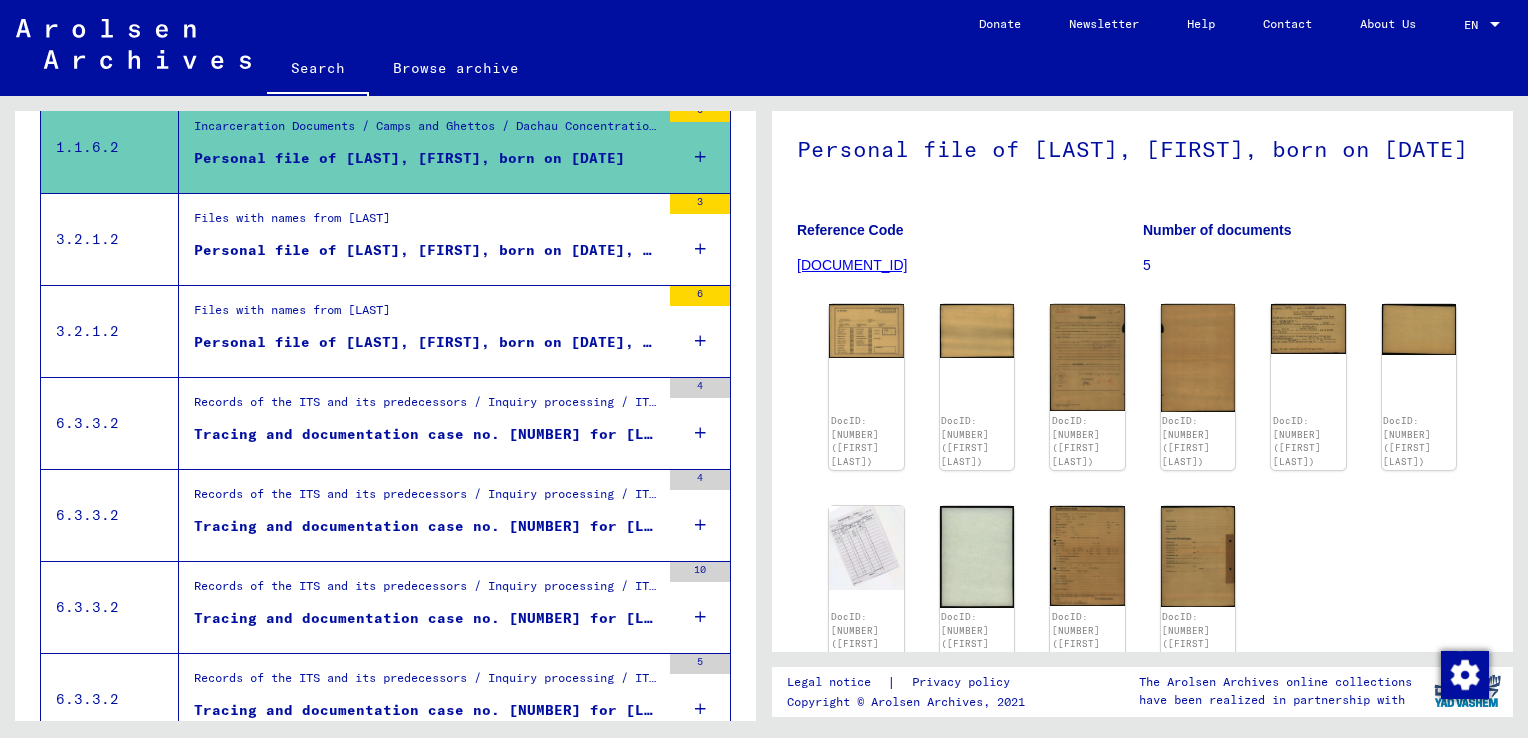 scroll, scrollTop: 300, scrollLeft: 0, axis: vertical 